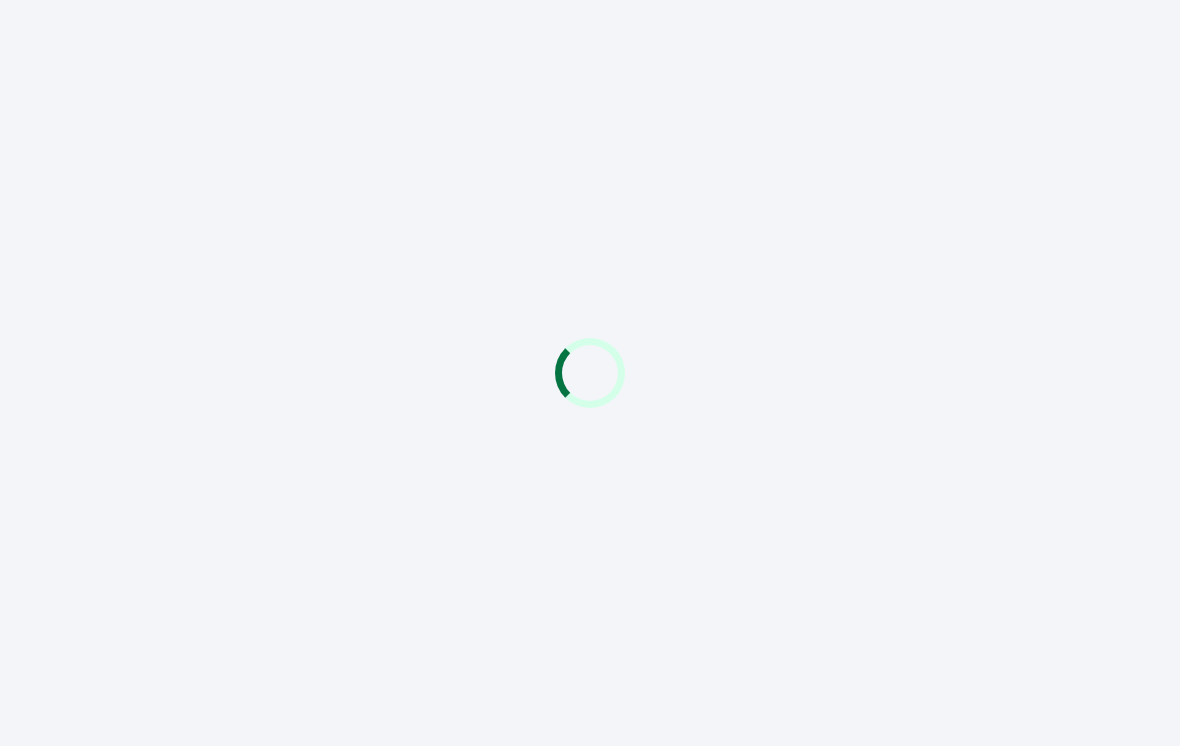 scroll, scrollTop: 0, scrollLeft: 0, axis: both 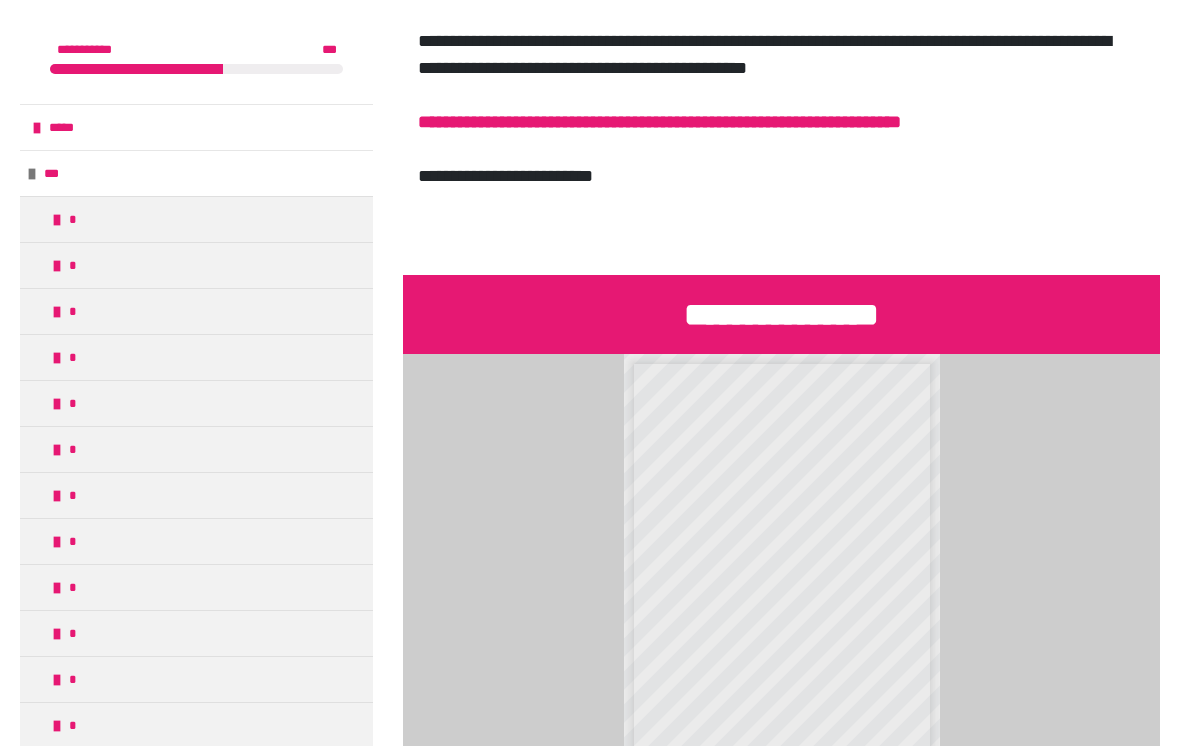 click on "***" at bounding box center [196, 173] 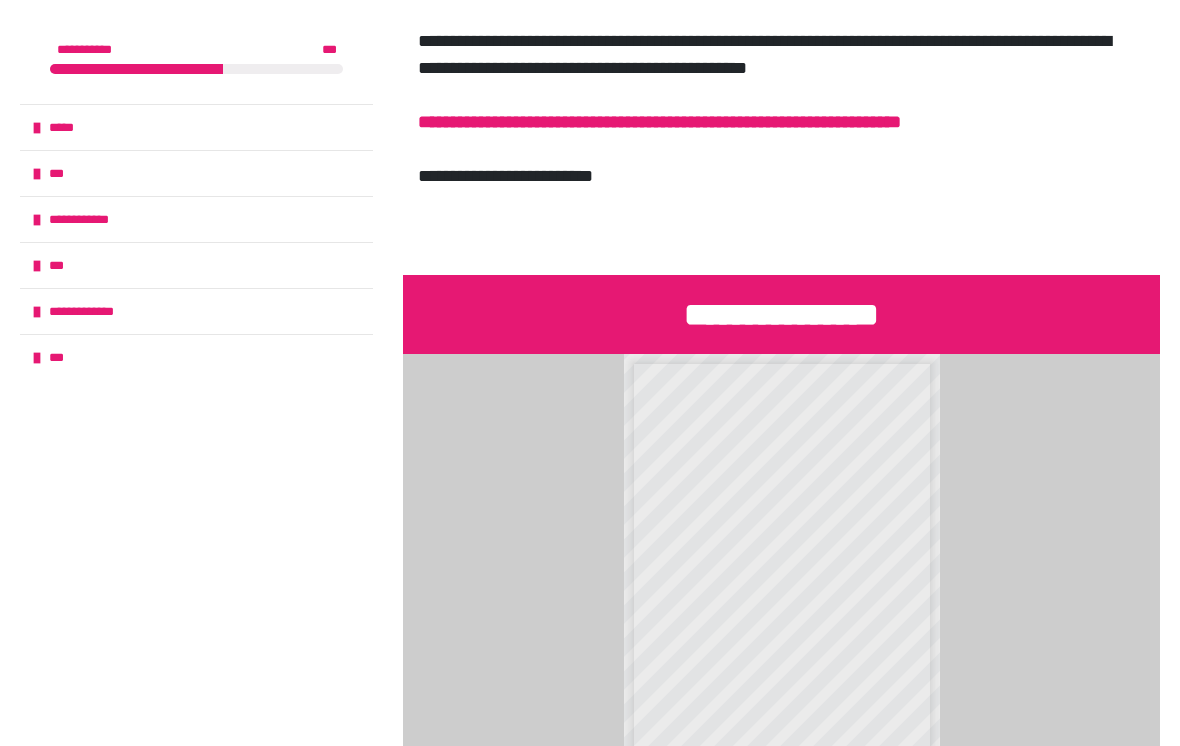 click on "***" at bounding box center [63, 173] 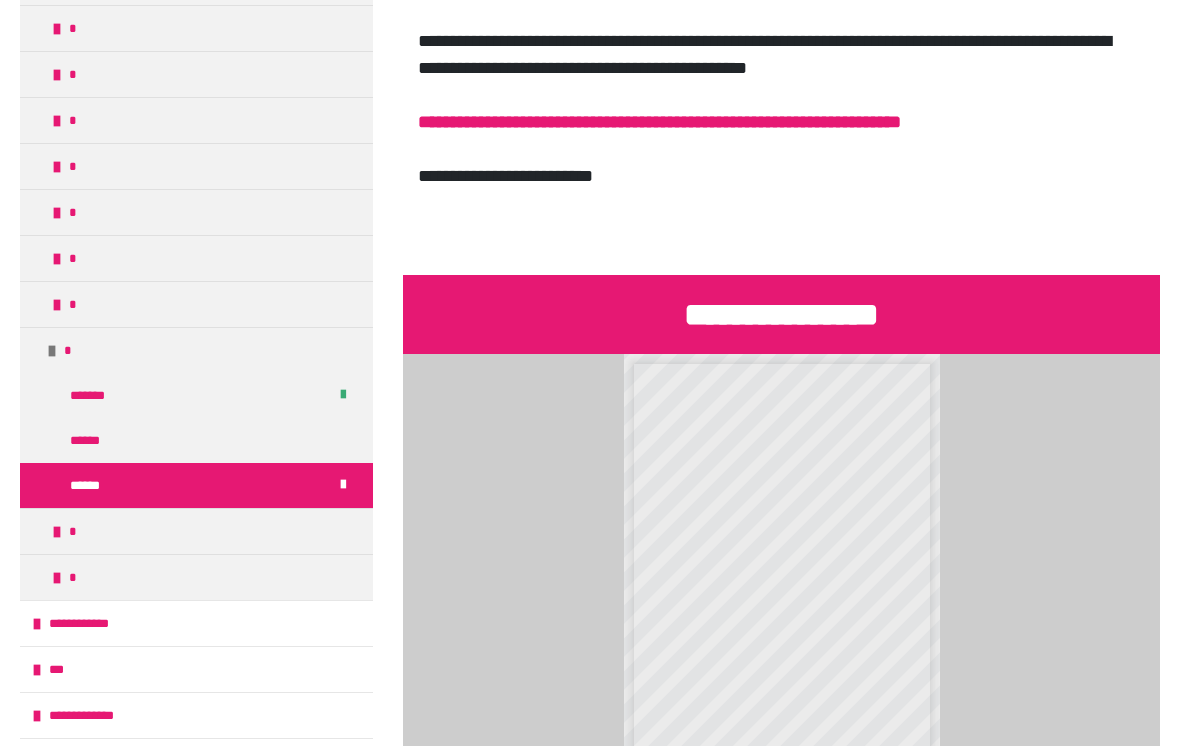 scroll, scrollTop: 927, scrollLeft: 0, axis: vertical 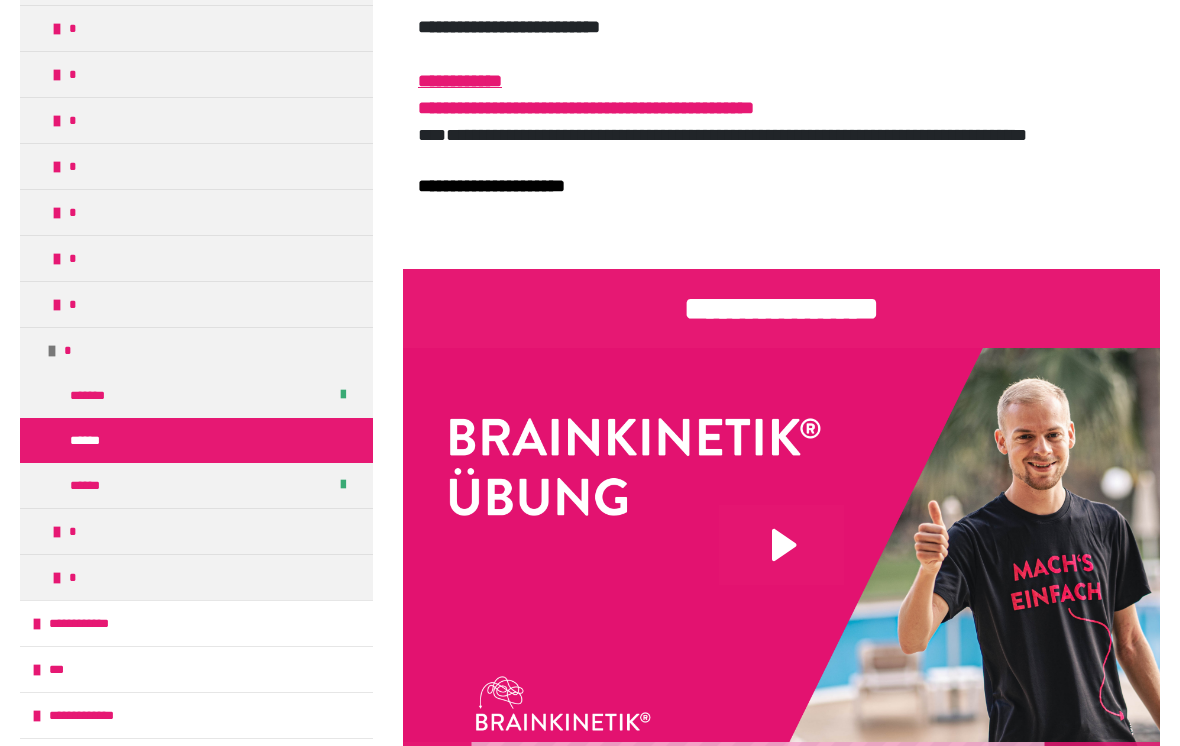 click 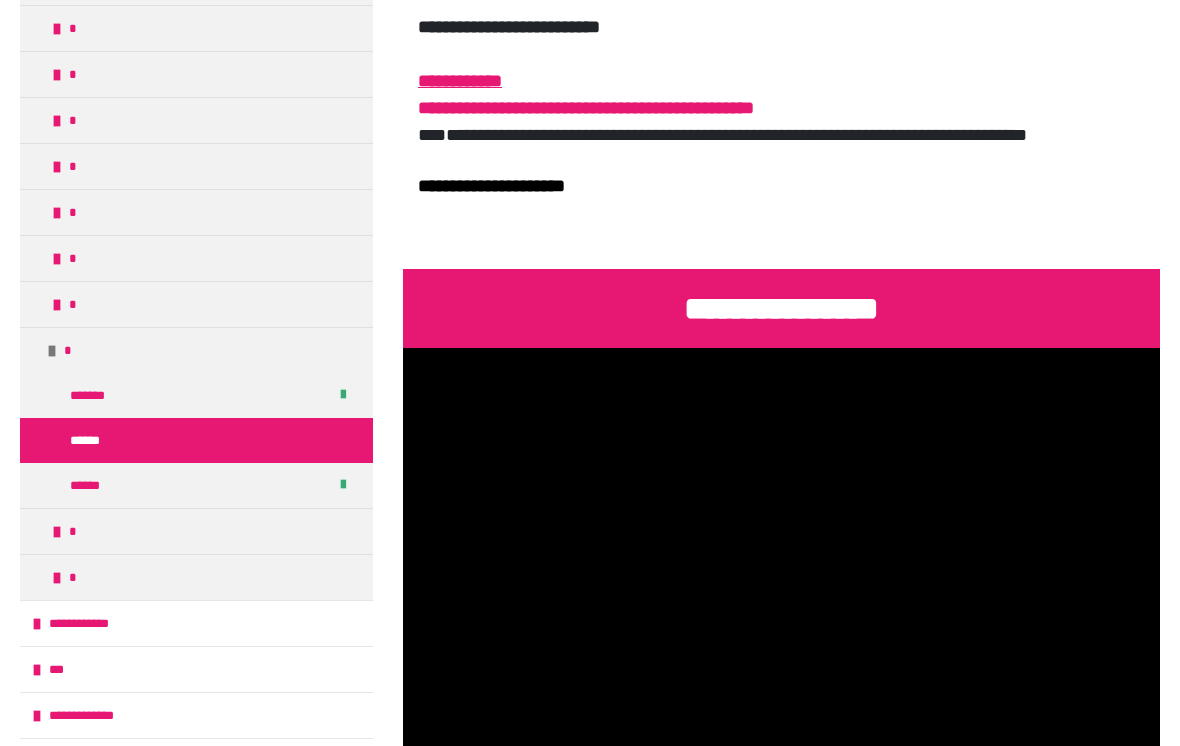 click on "*" at bounding box center [196, 304] 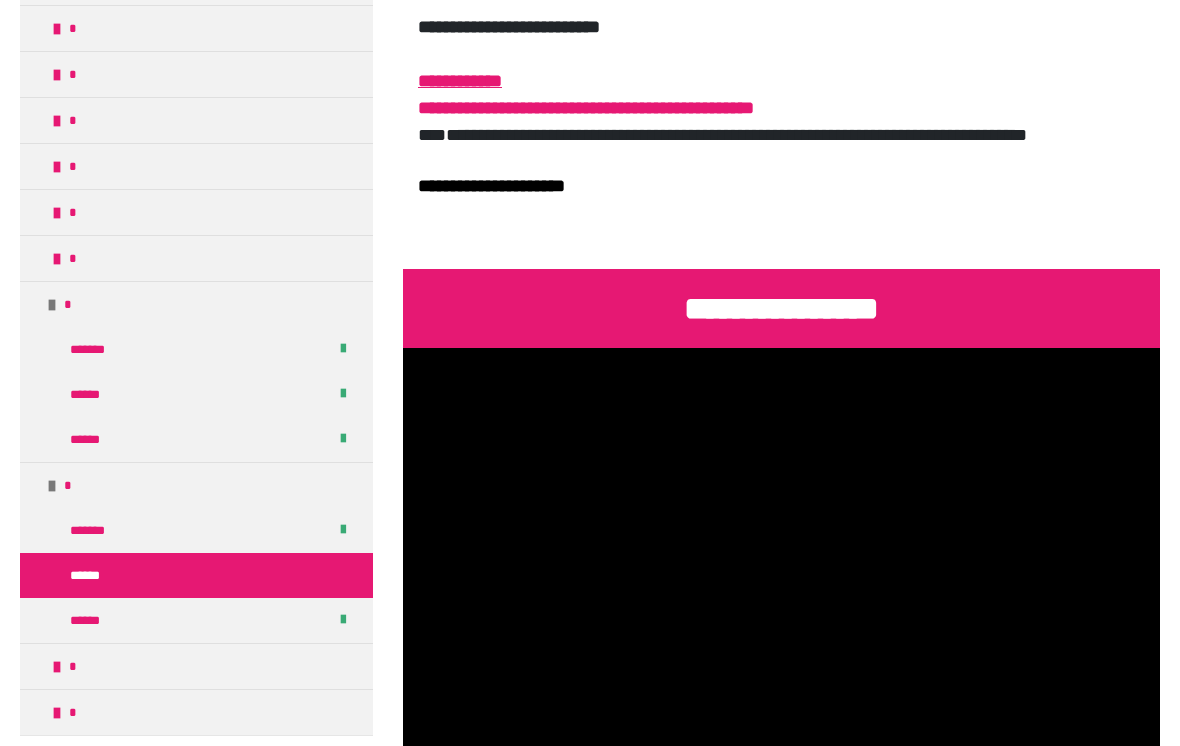 click on "*" at bounding box center (196, 258) 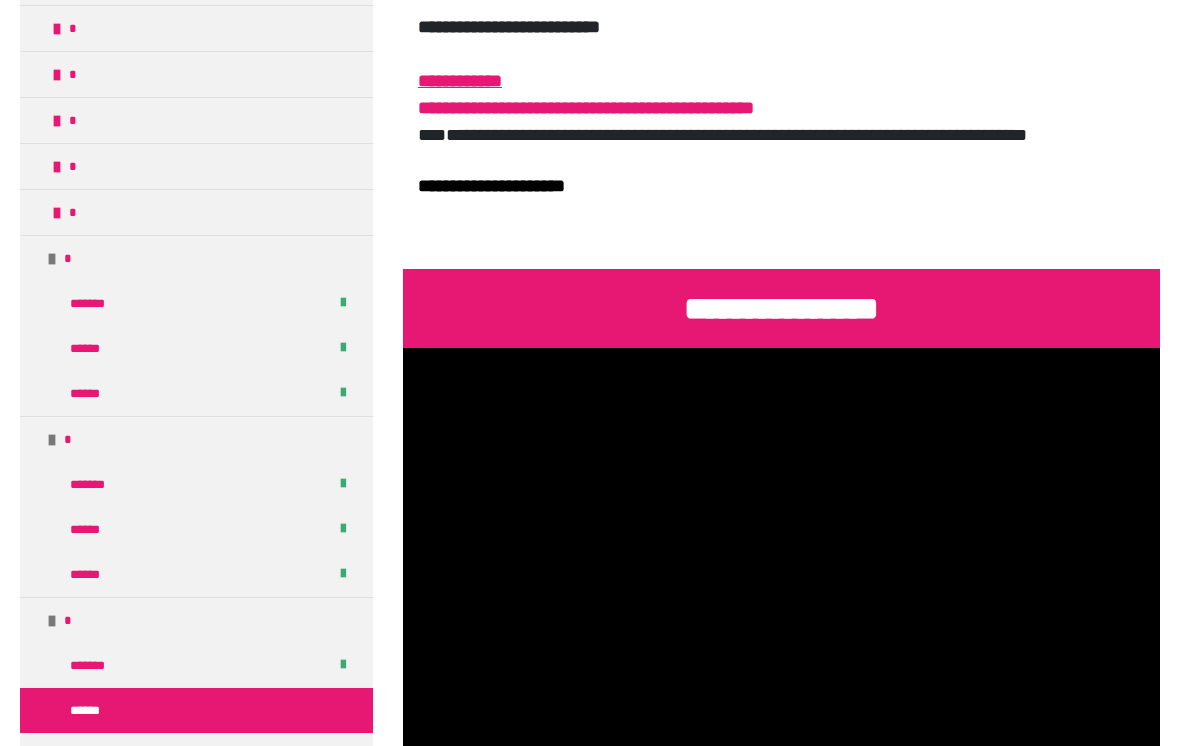 click on "*" at bounding box center (196, 258) 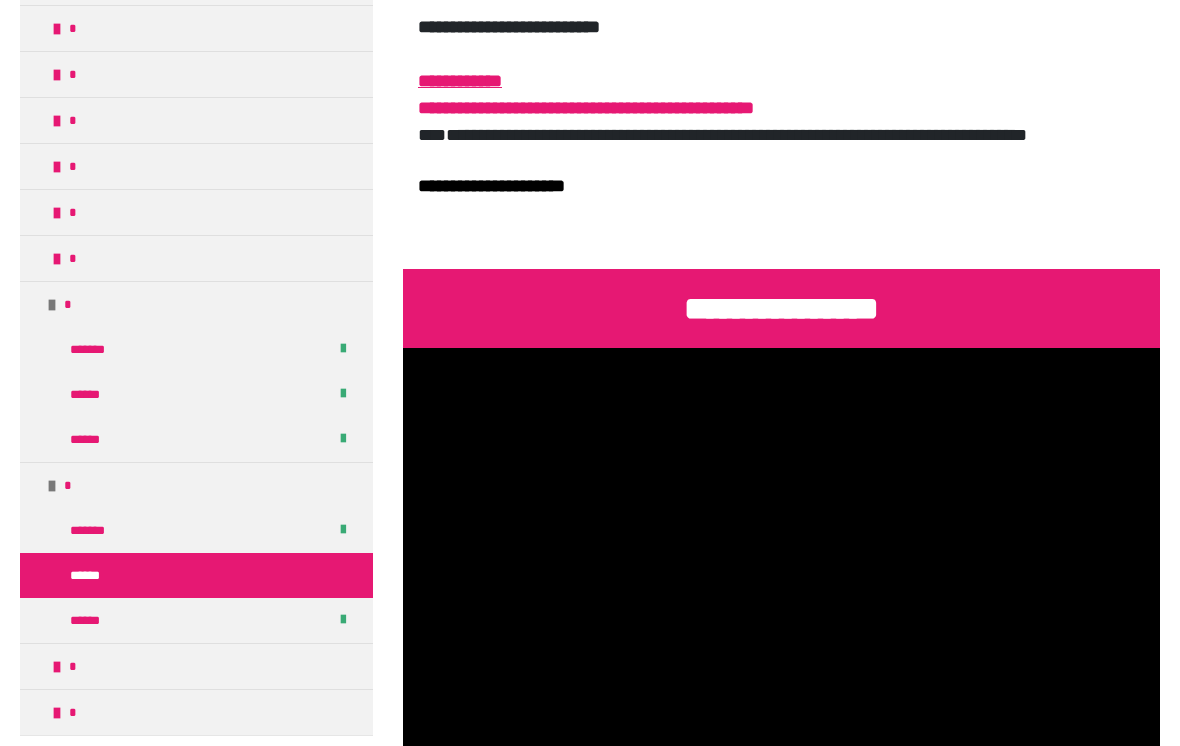 click at bounding box center [52, 305] 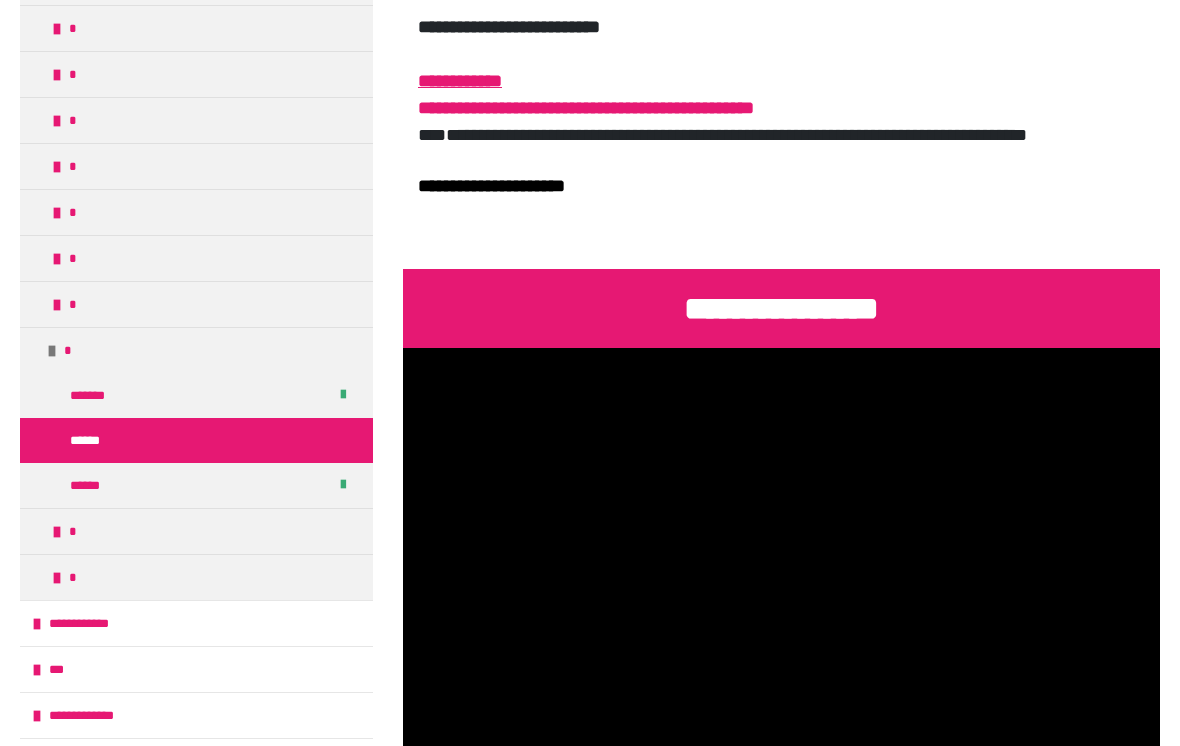 click on "*" at bounding box center [196, 531] 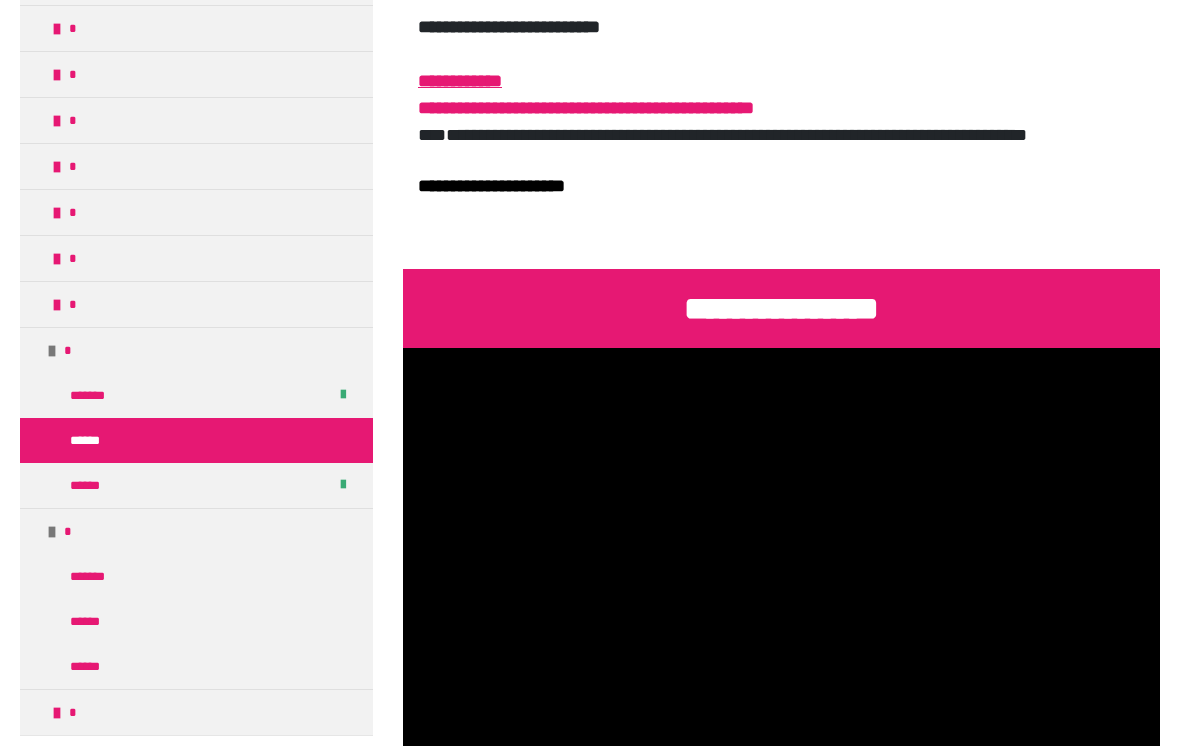 click on "*" at bounding box center [196, 531] 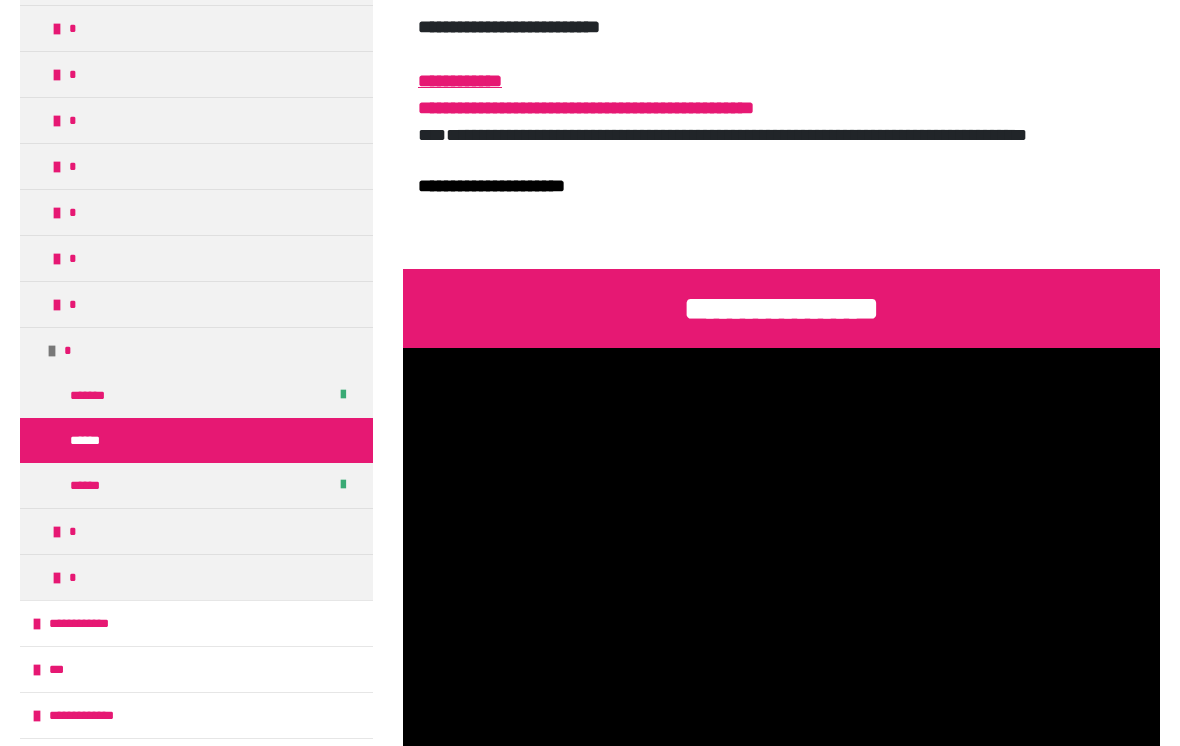 click at bounding box center [781, 561] 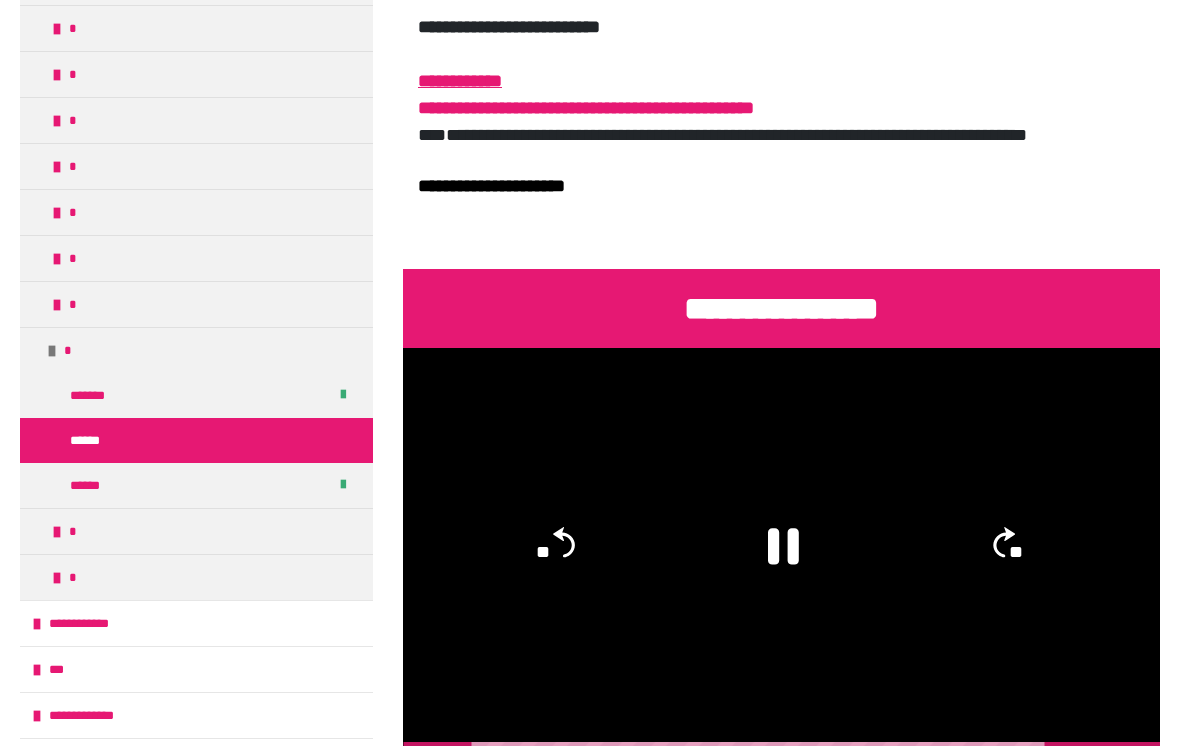 click 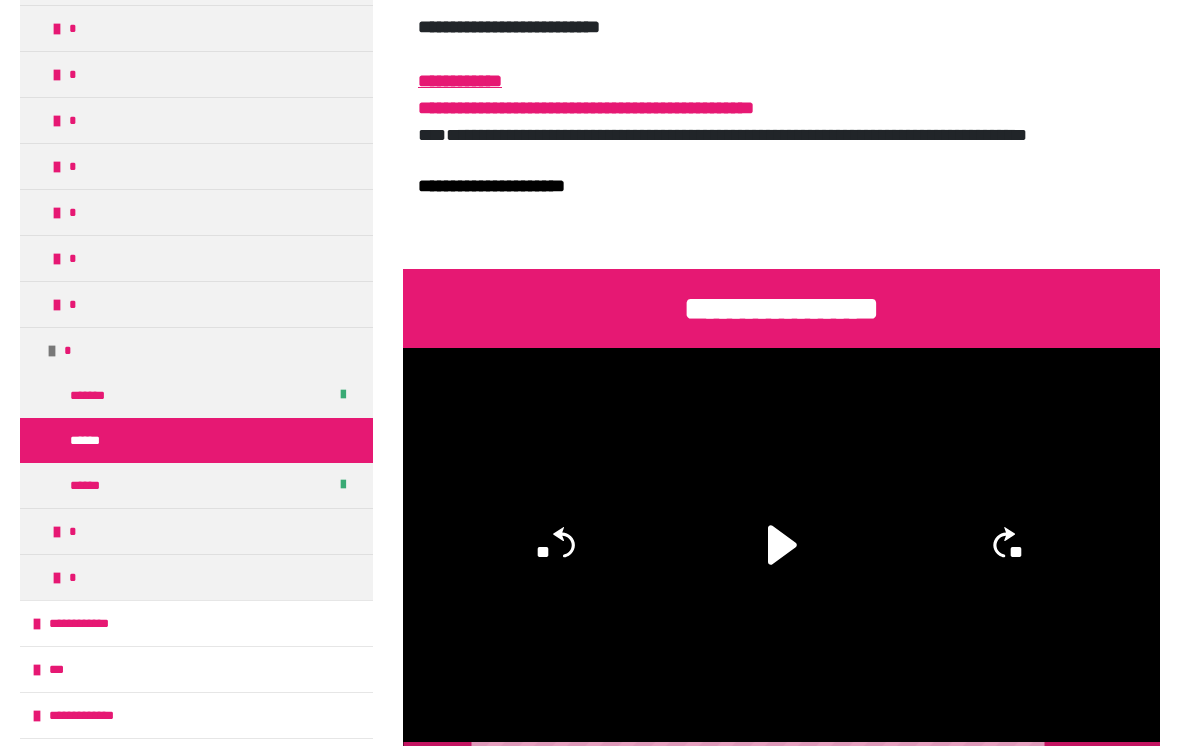 click on "*" at bounding box center (196, 531) 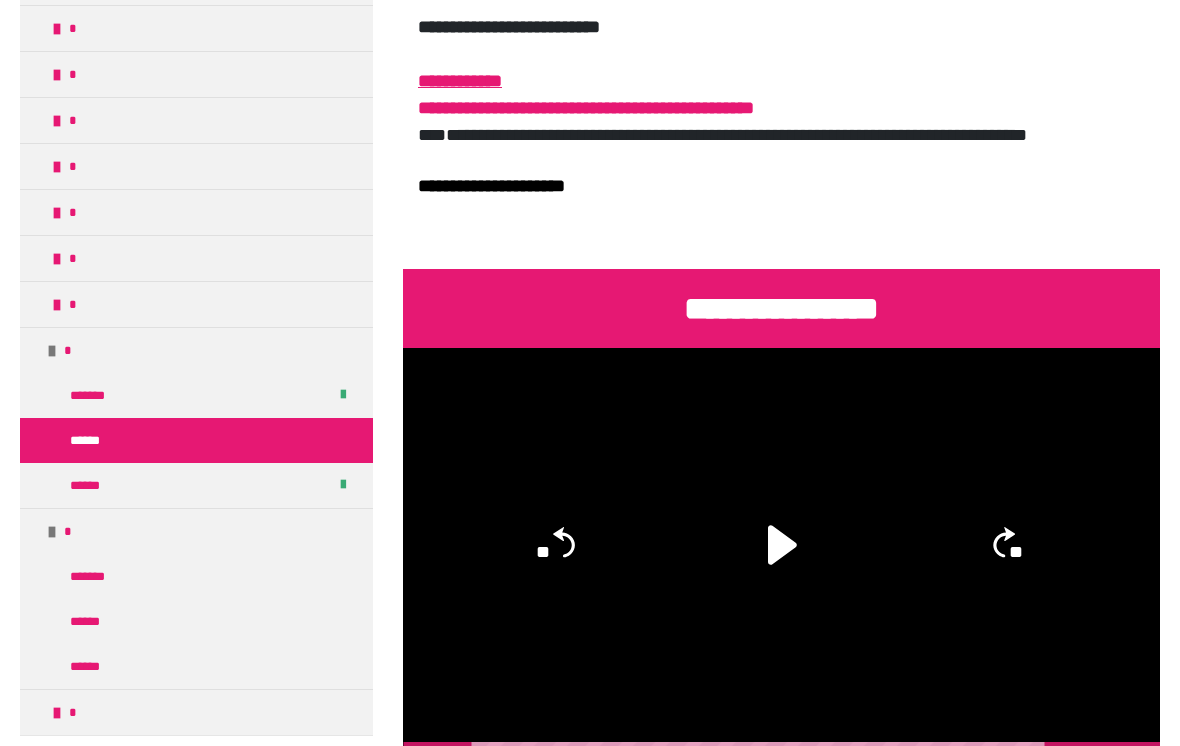 click on "*******" at bounding box center (100, 576) 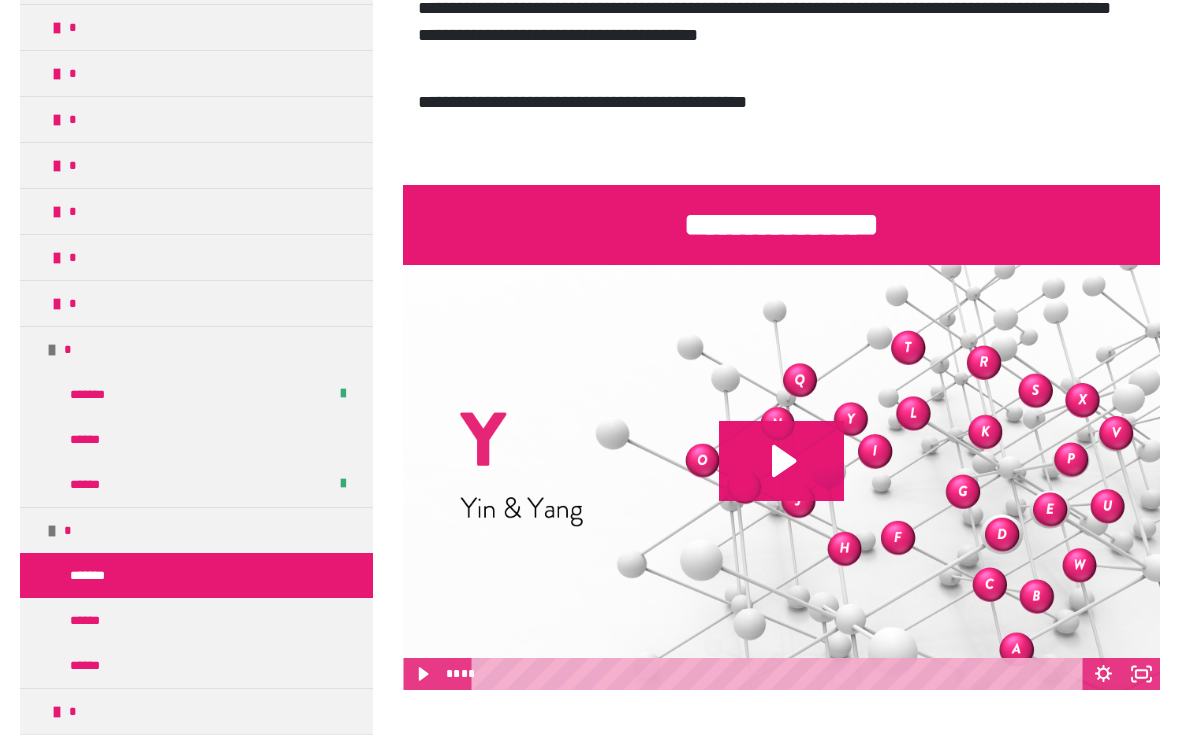 click 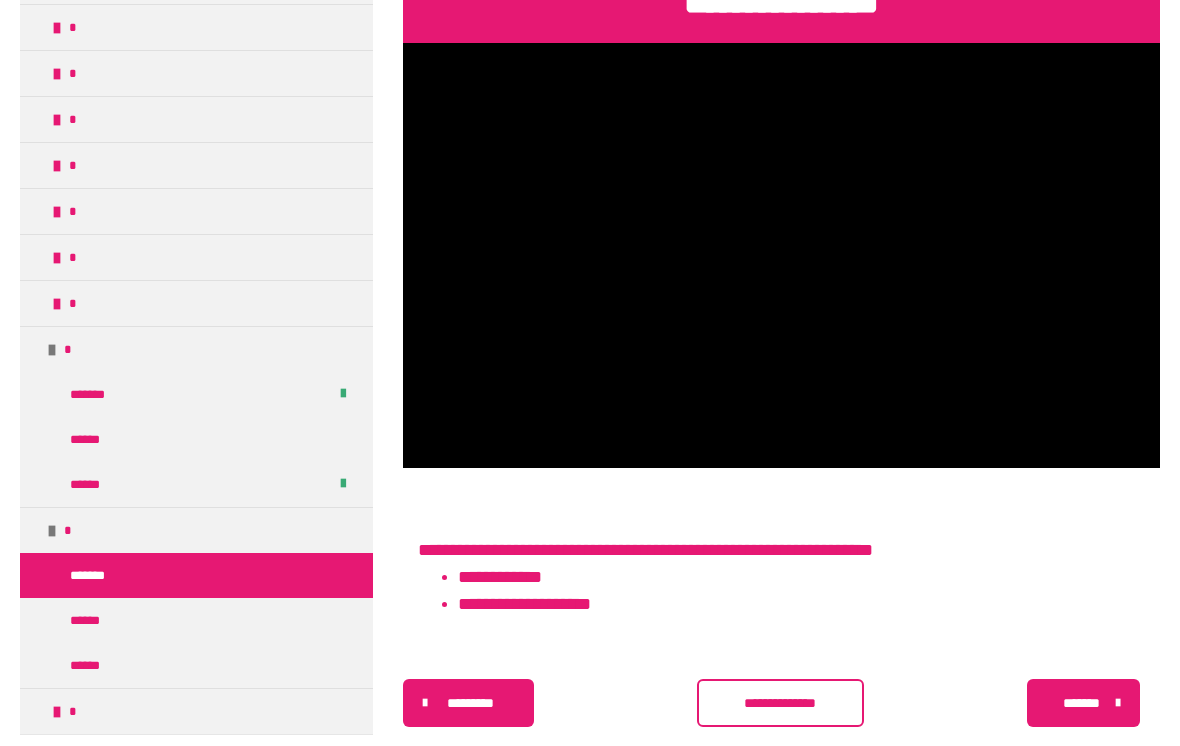 scroll, scrollTop: 915, scrollLeft: 0, axis: vertical 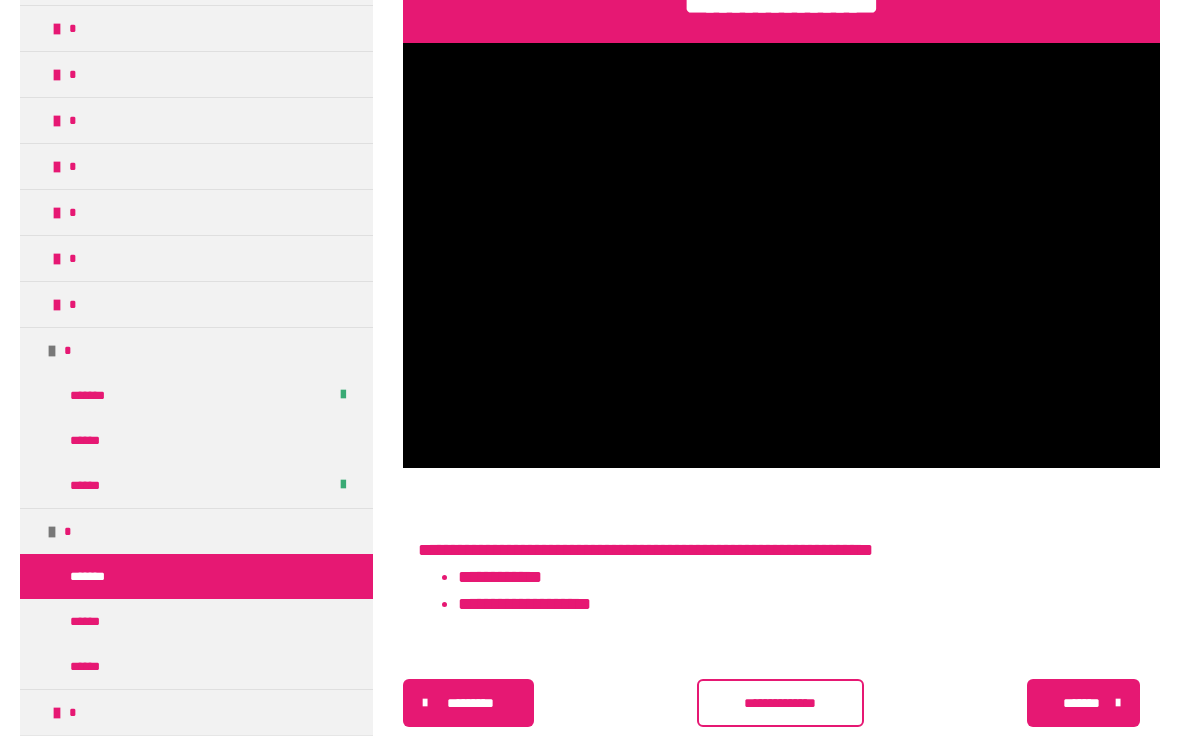 click on "**********" at bounding box center [781, 703] 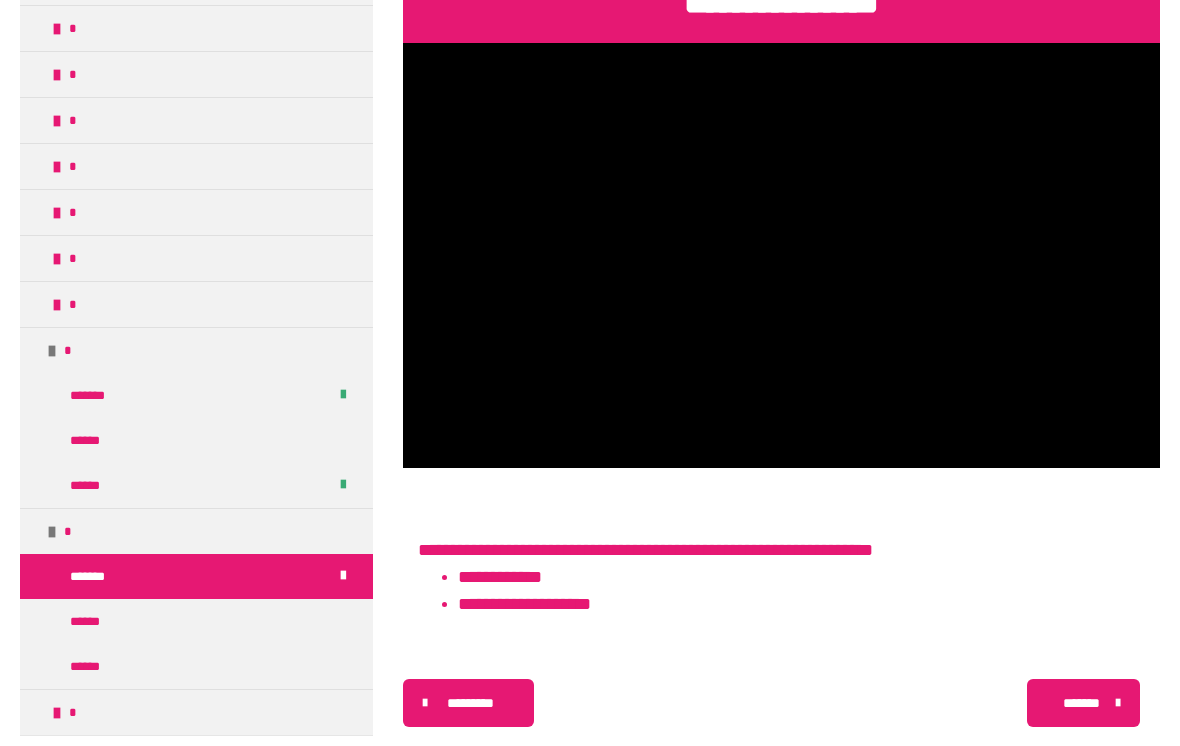click on "******" at bounding box center [94, 621] 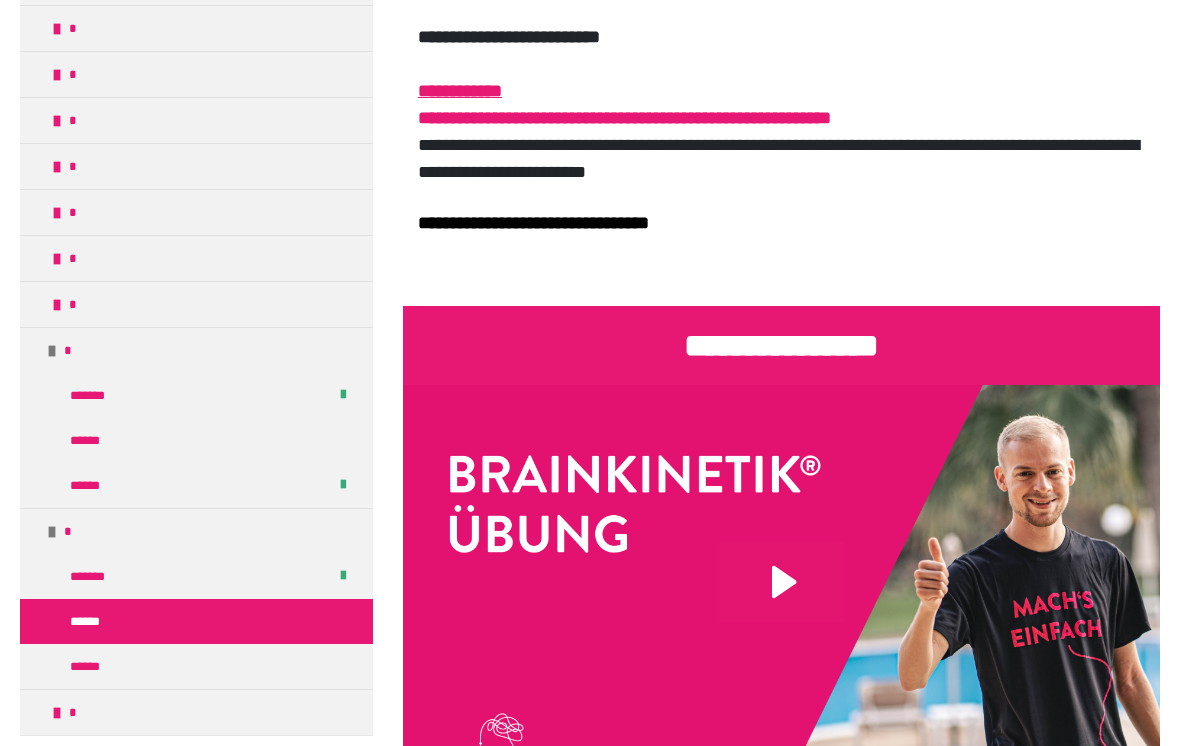 scroll, scrollTop: 436, scrollLeft: 0, axis: vertical 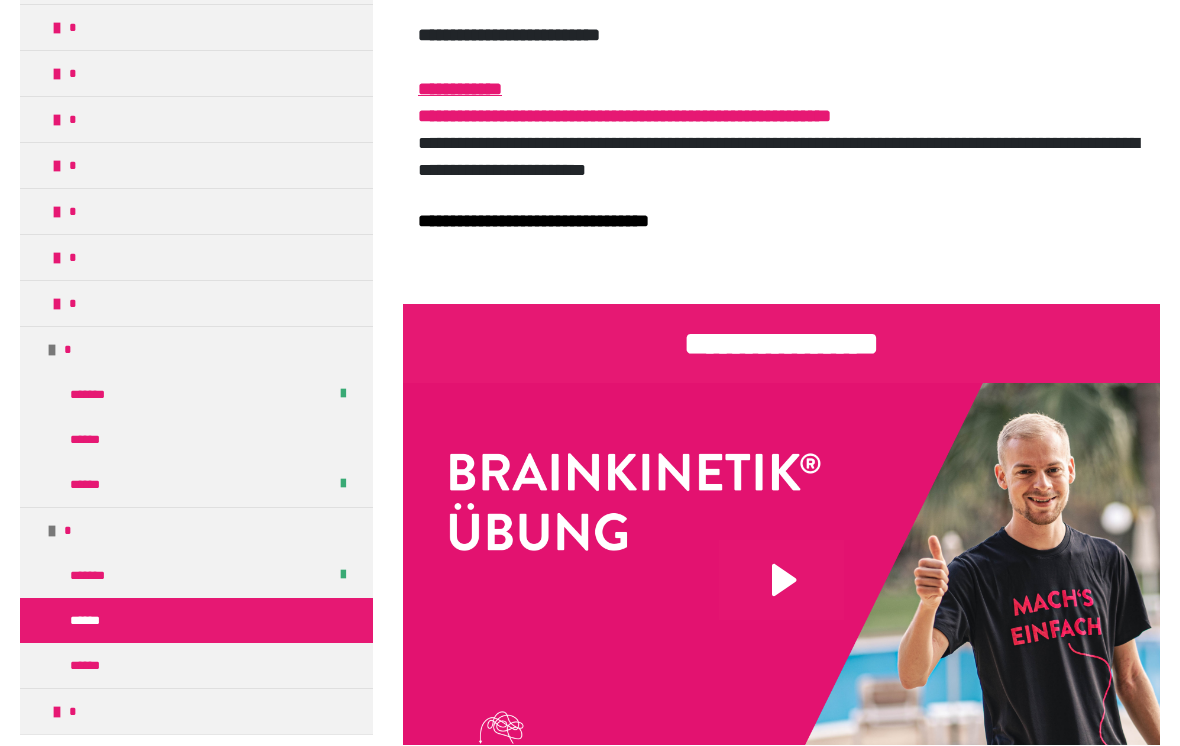 click 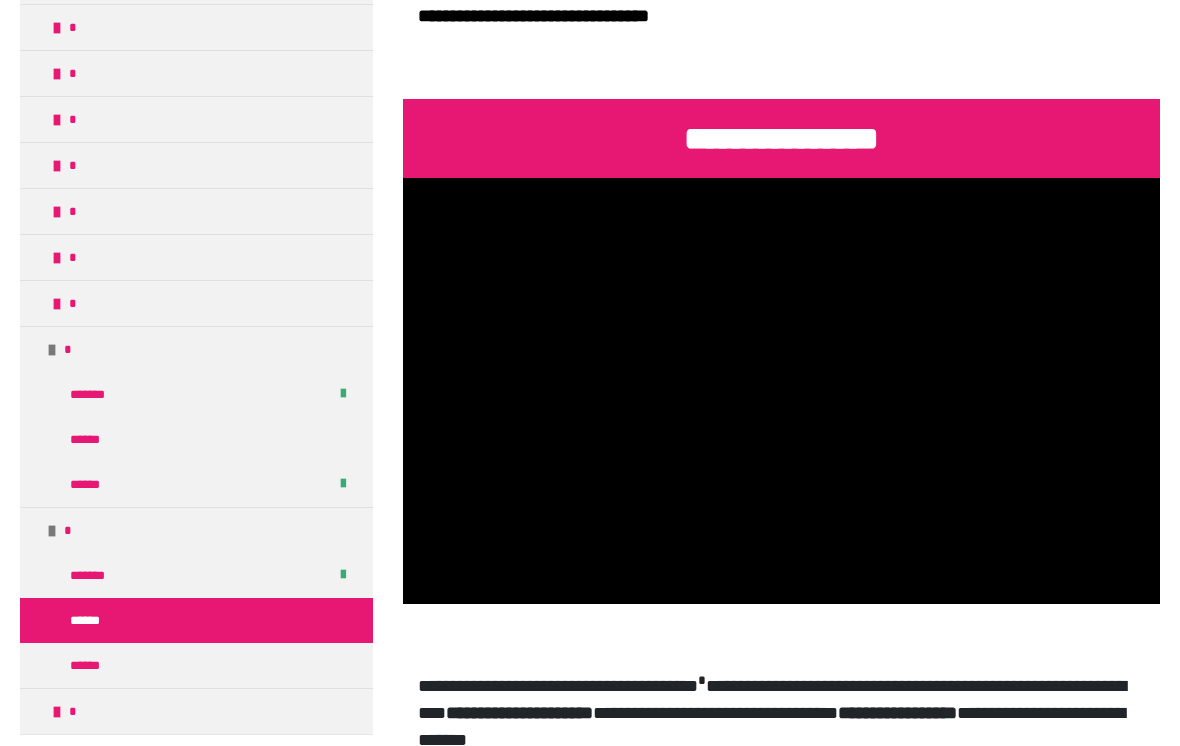 scroll, scrollTop: 642, scrollLeft: 0, axis: vertical 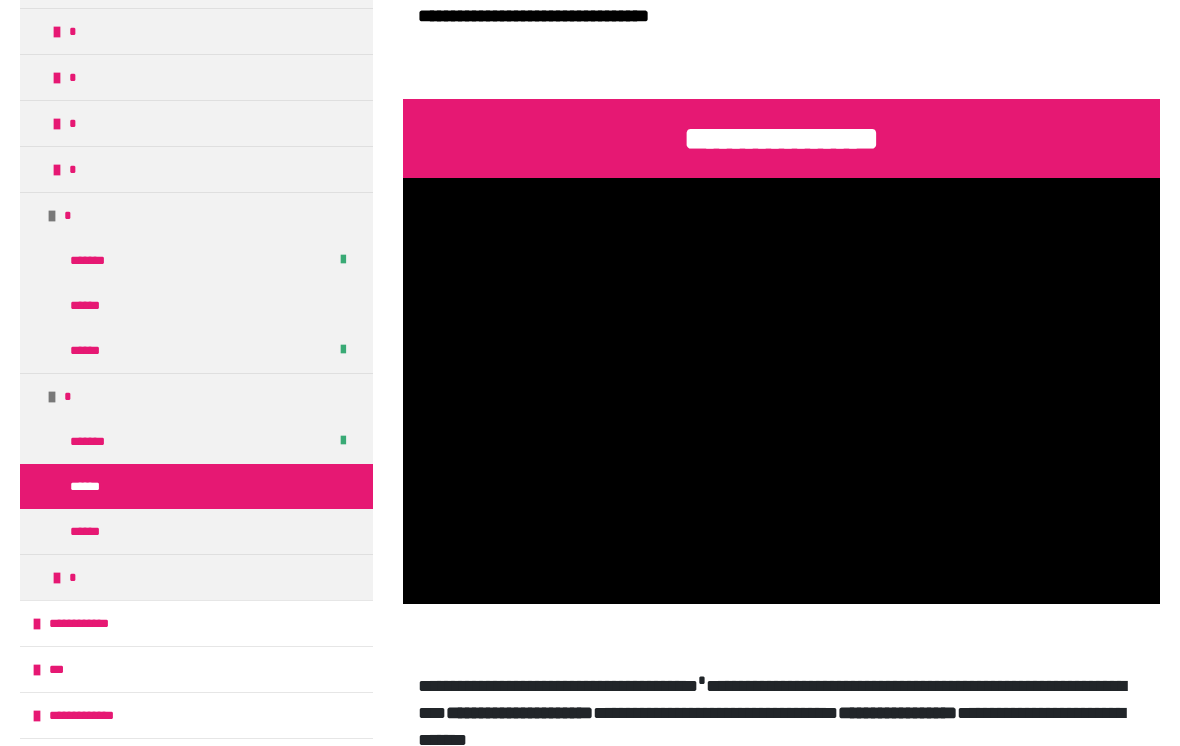 click at bounding box center (57, 578) 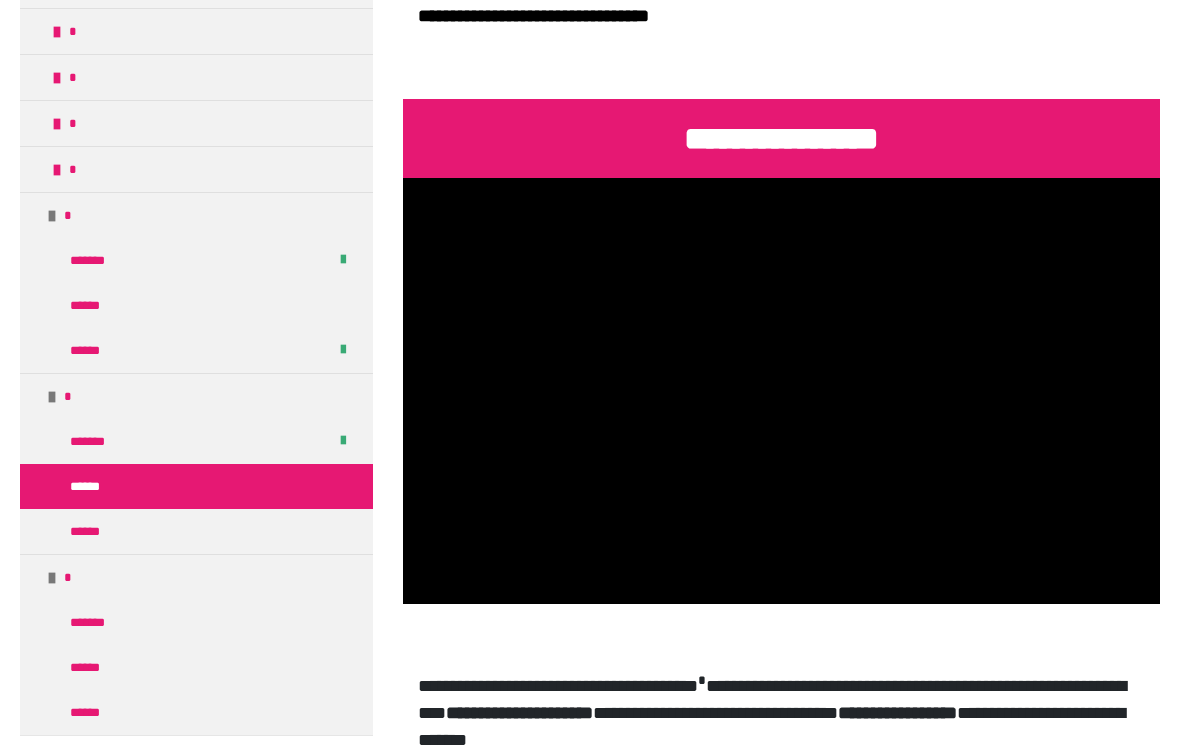 click on "*******" at bounding box center [100, 622] 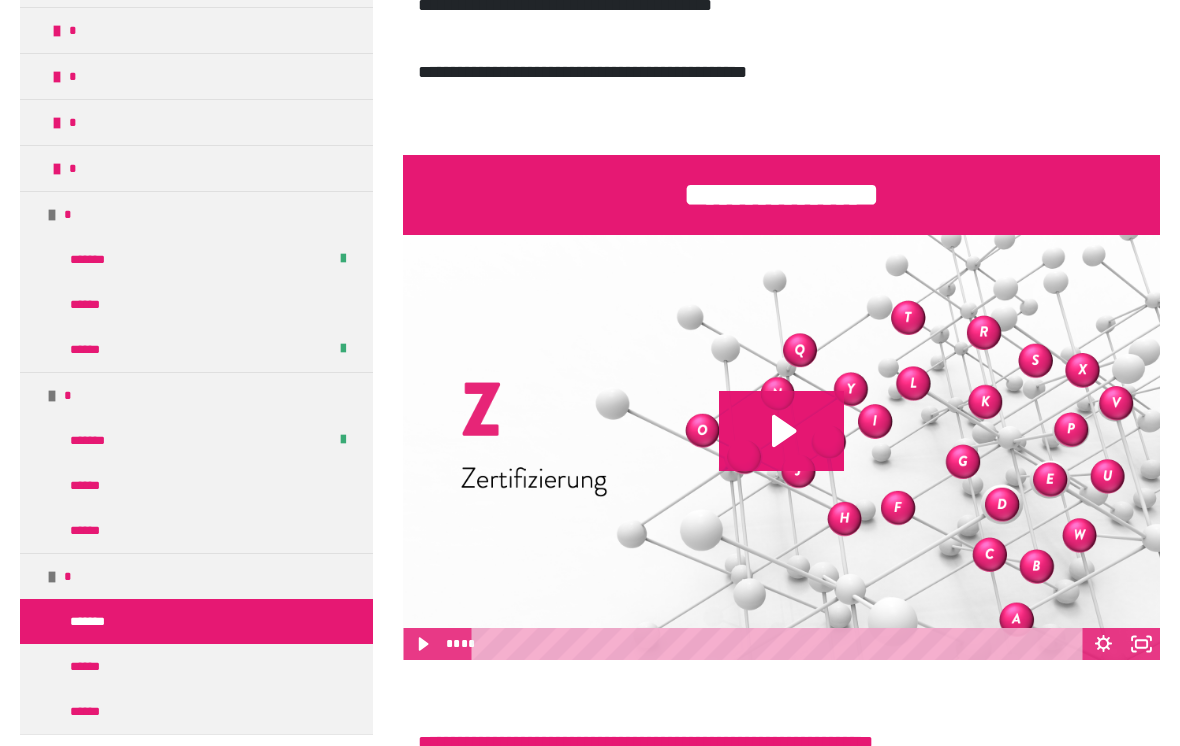 scroll, scrollTop: 697, scrollLeft: 0, axis: vertical 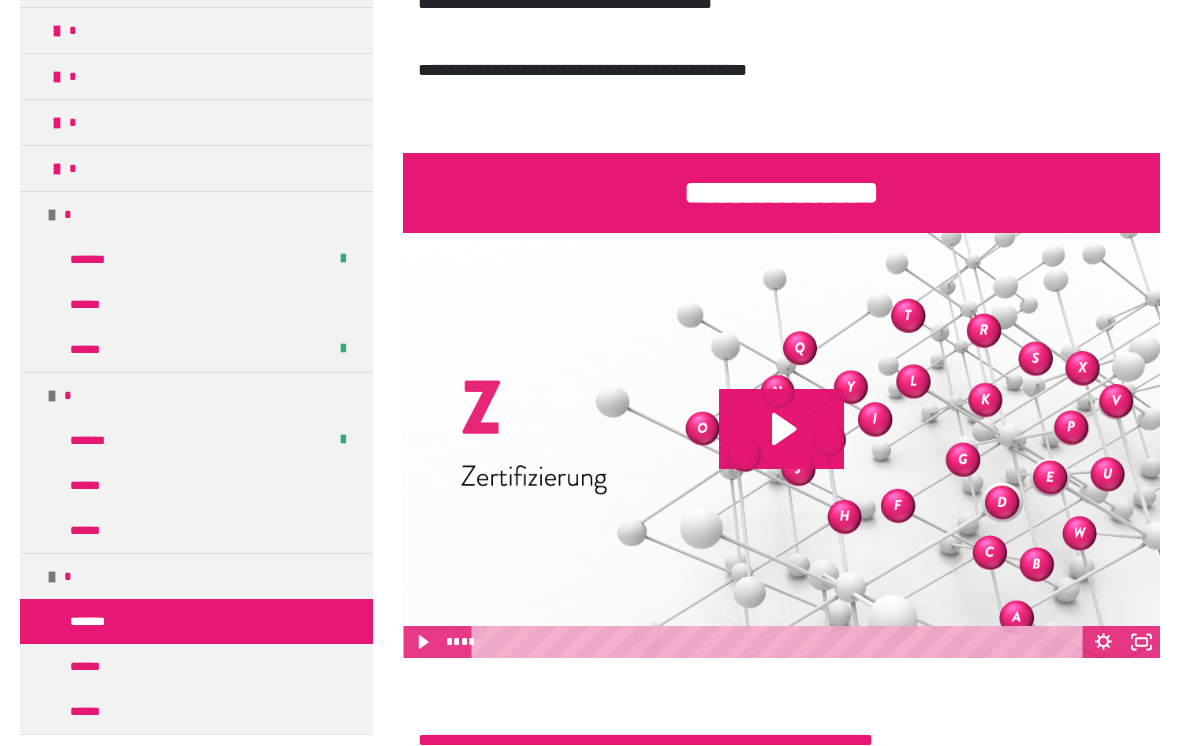 click 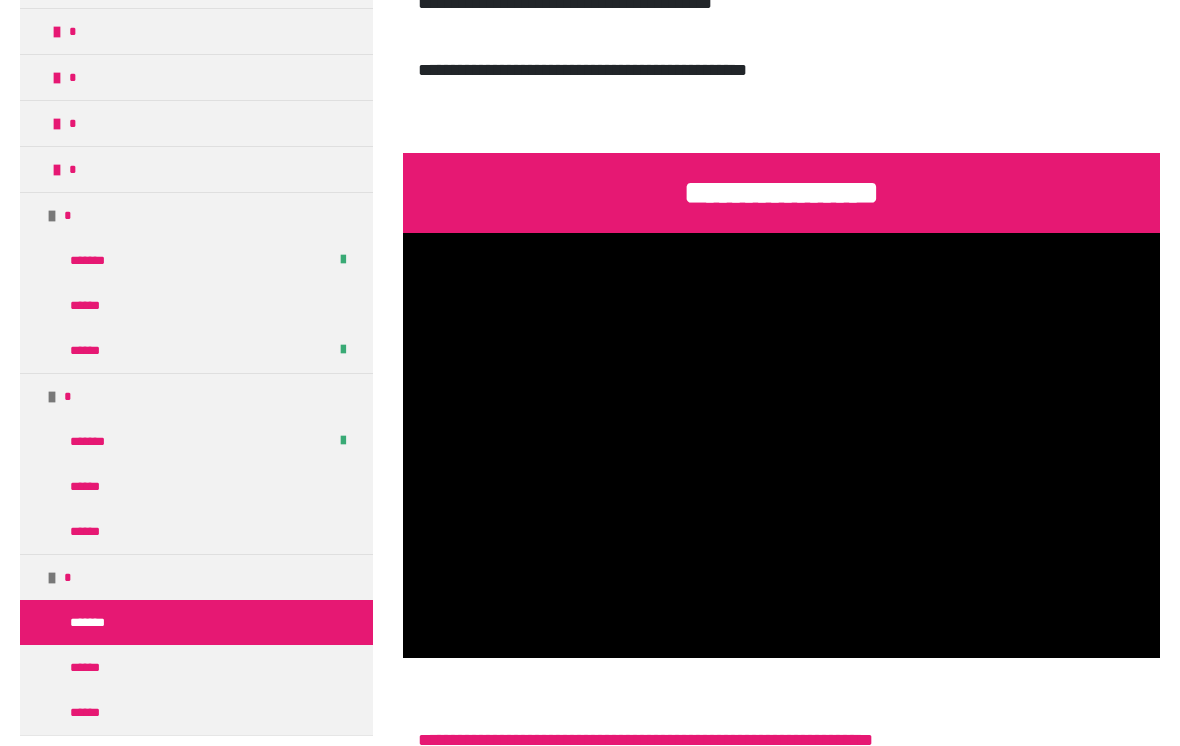 click at bounding box center [781, 446] 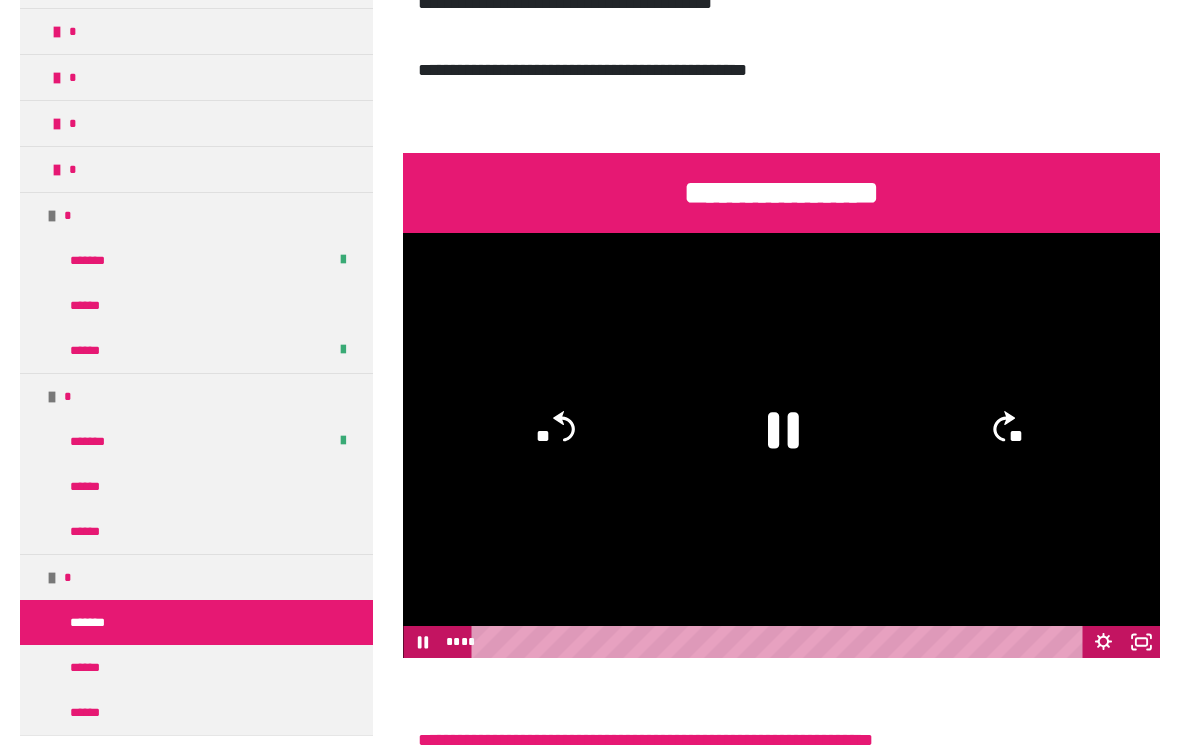 click 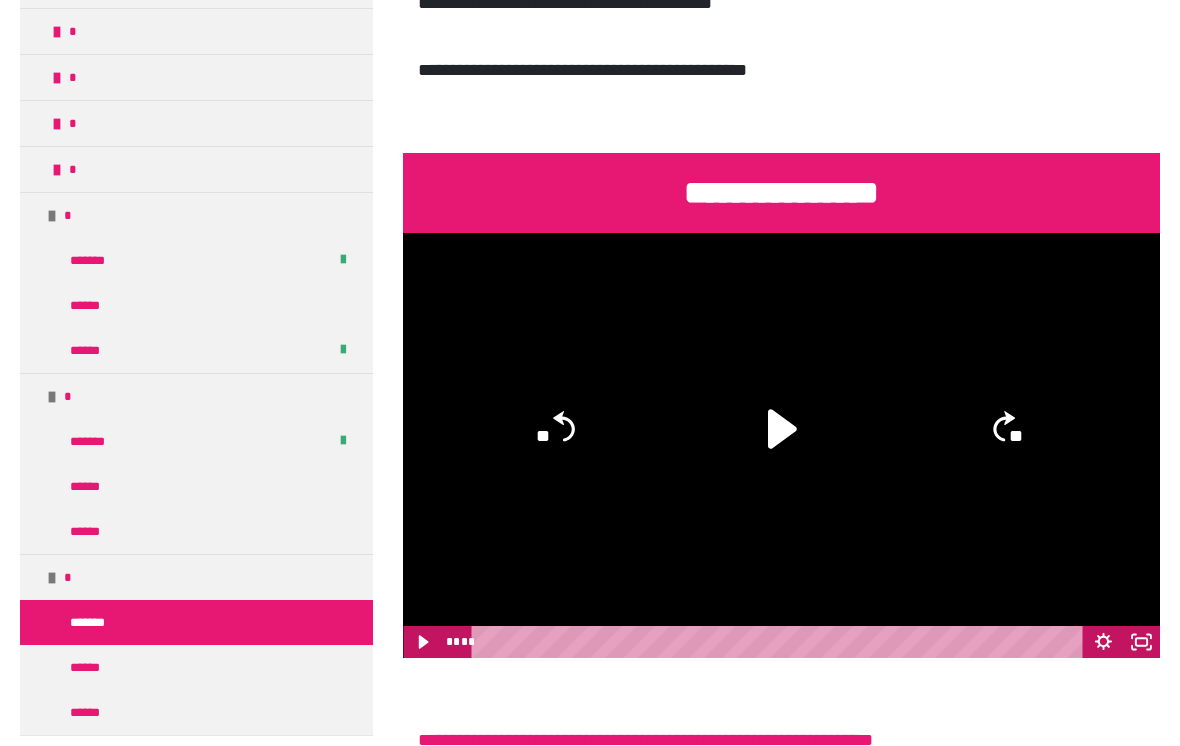click on "**" 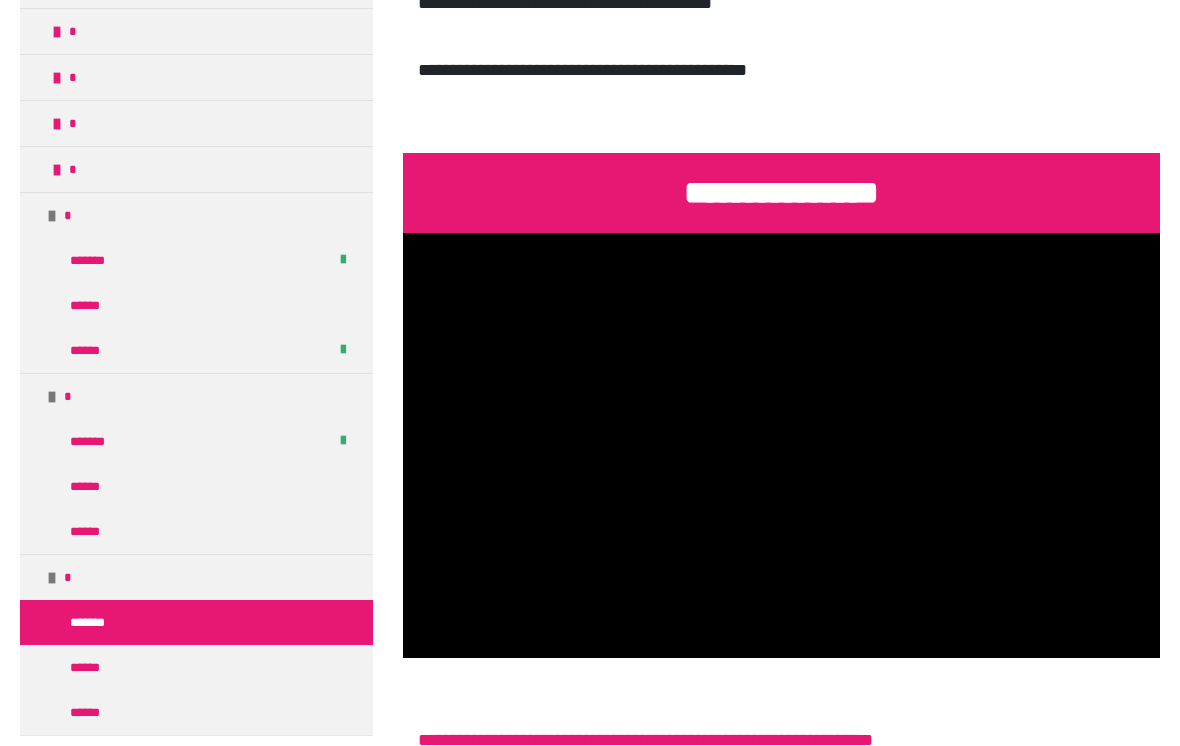click at bounding box center (781, 446) 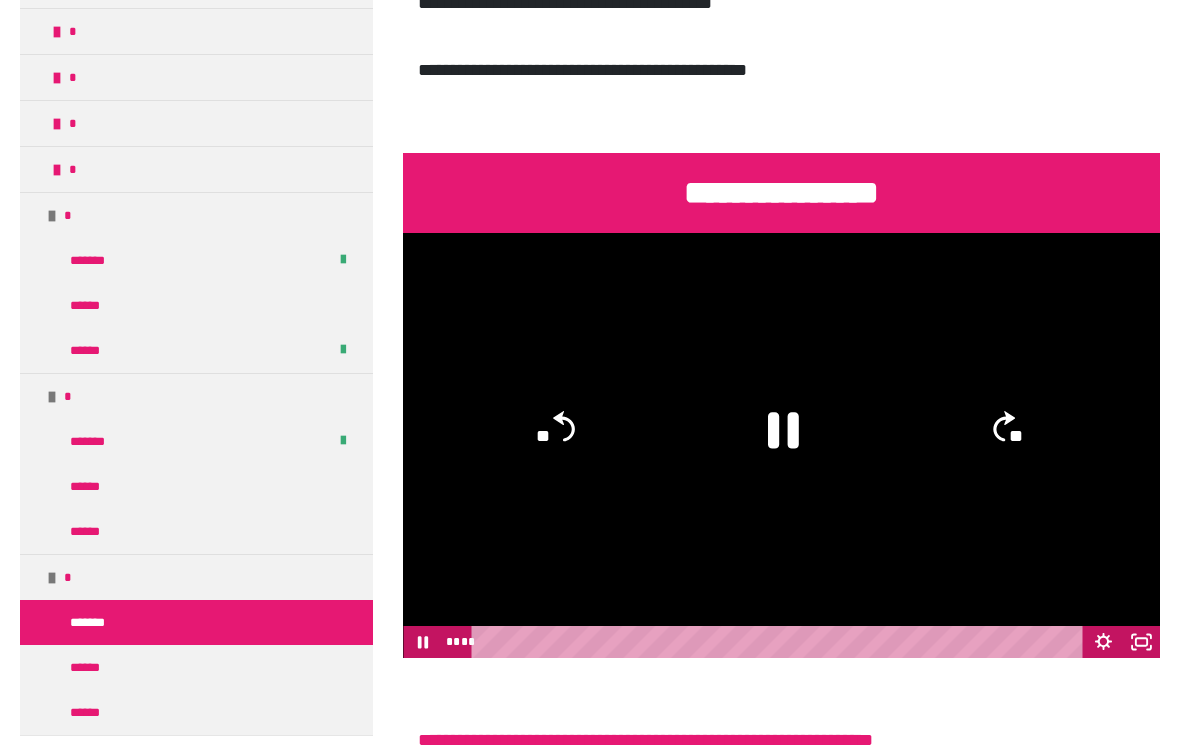 click on "**" 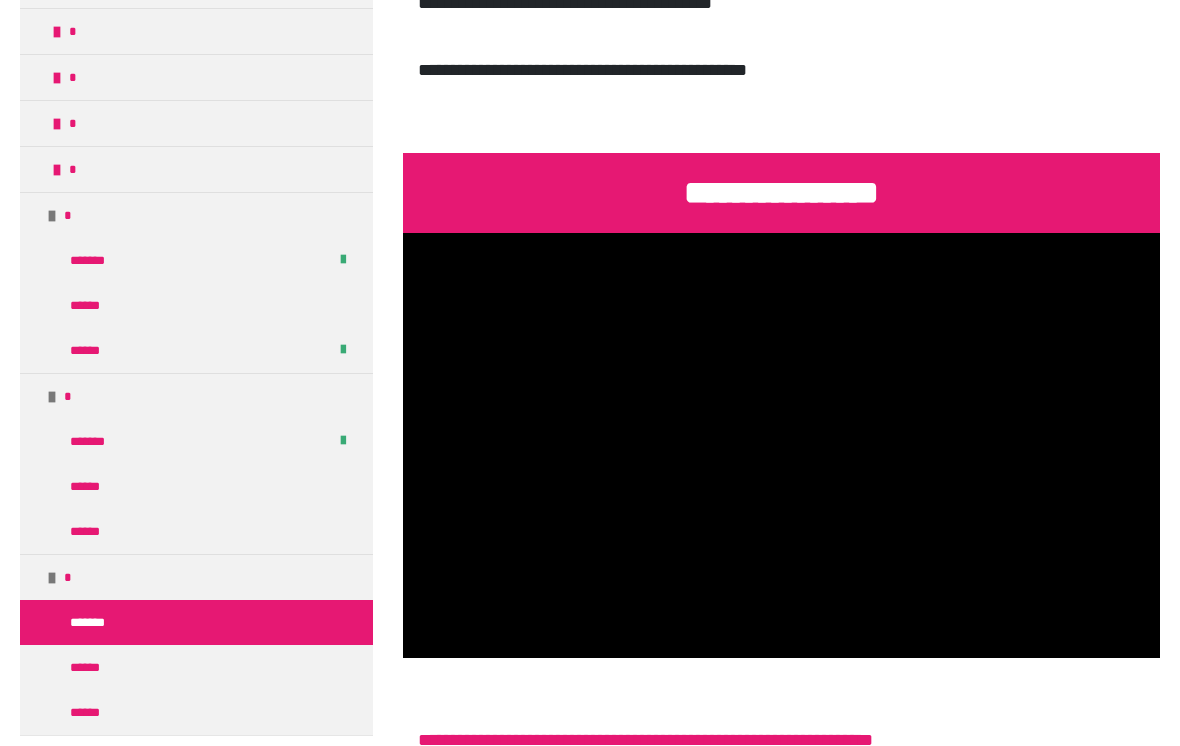 click at bounding box center (781, 446) 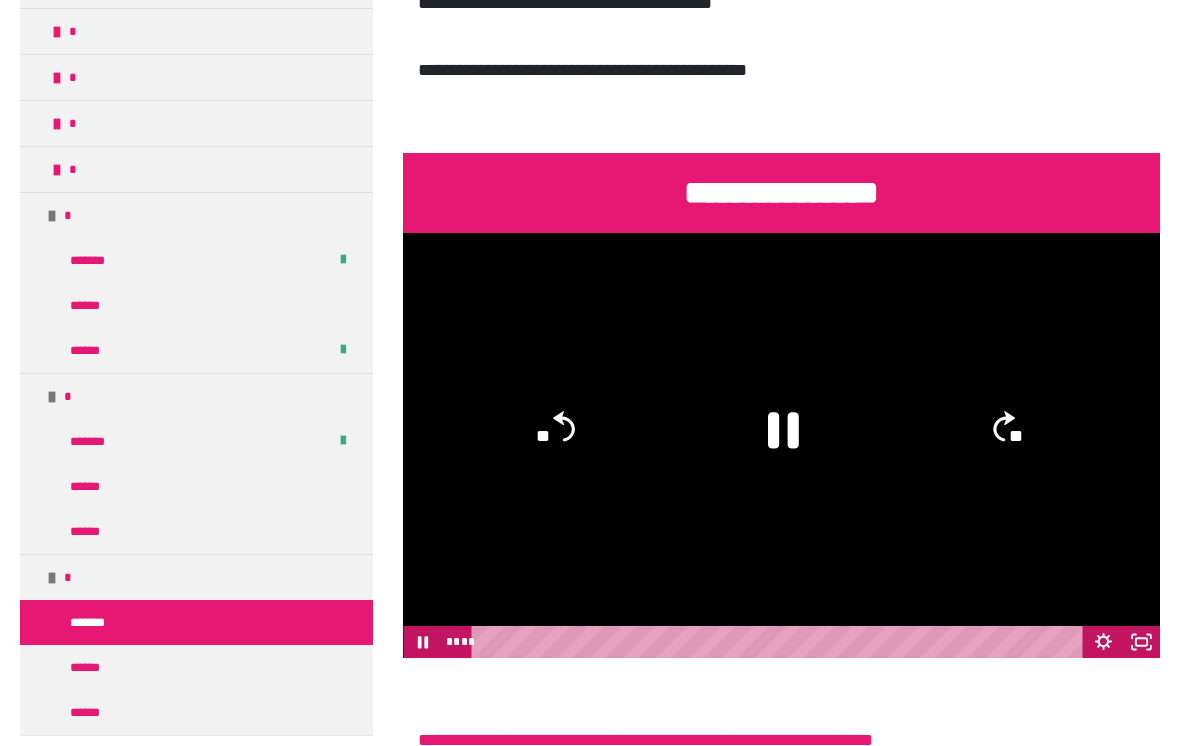 click 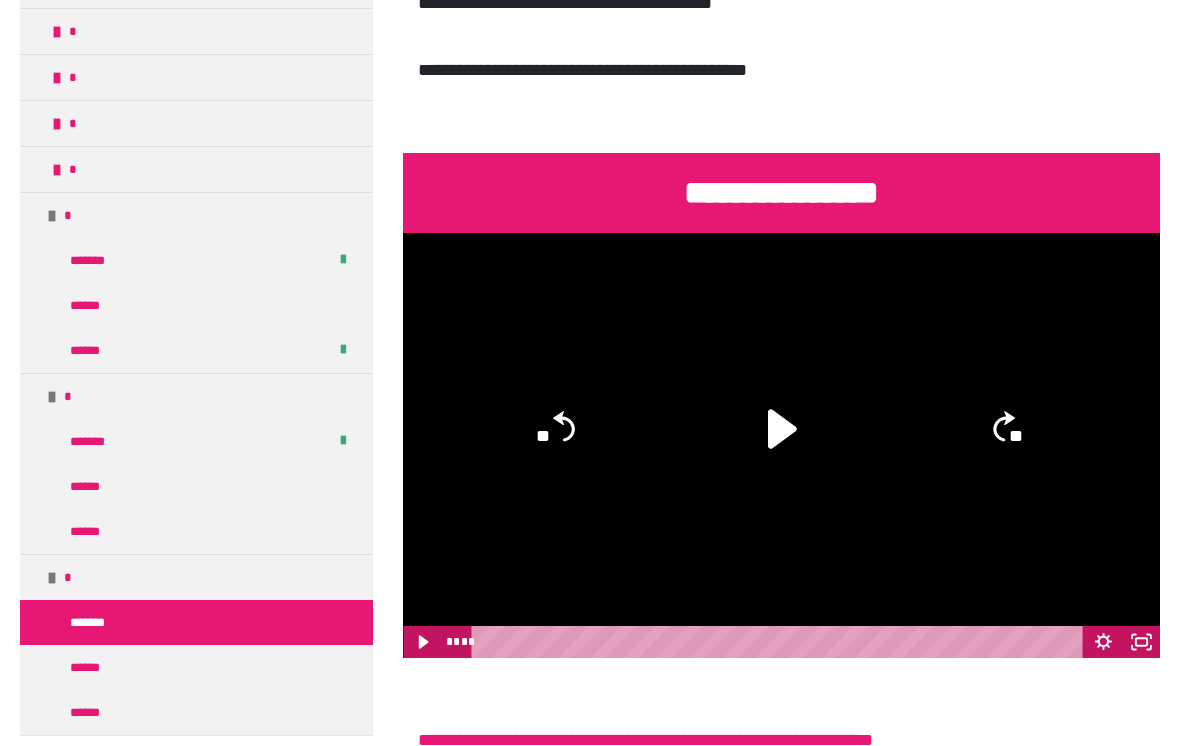 click 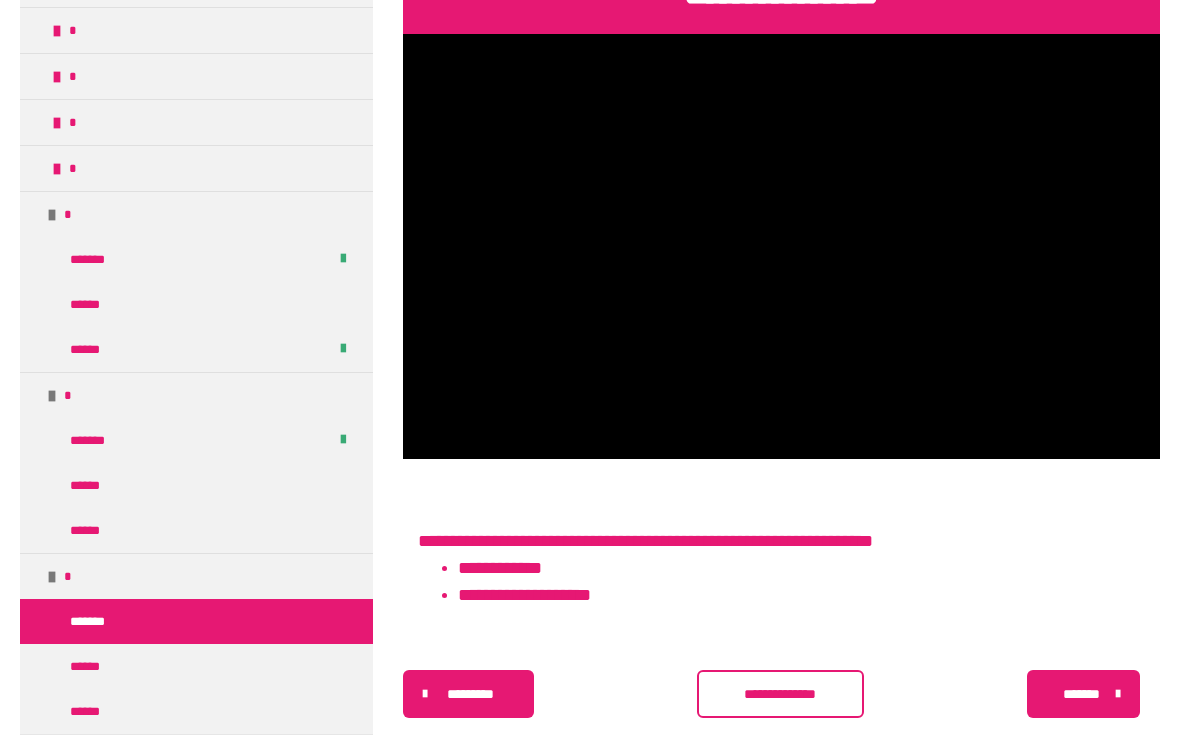 scroll, scrollTop: 896, scrollLeft: 0, axis: vertical 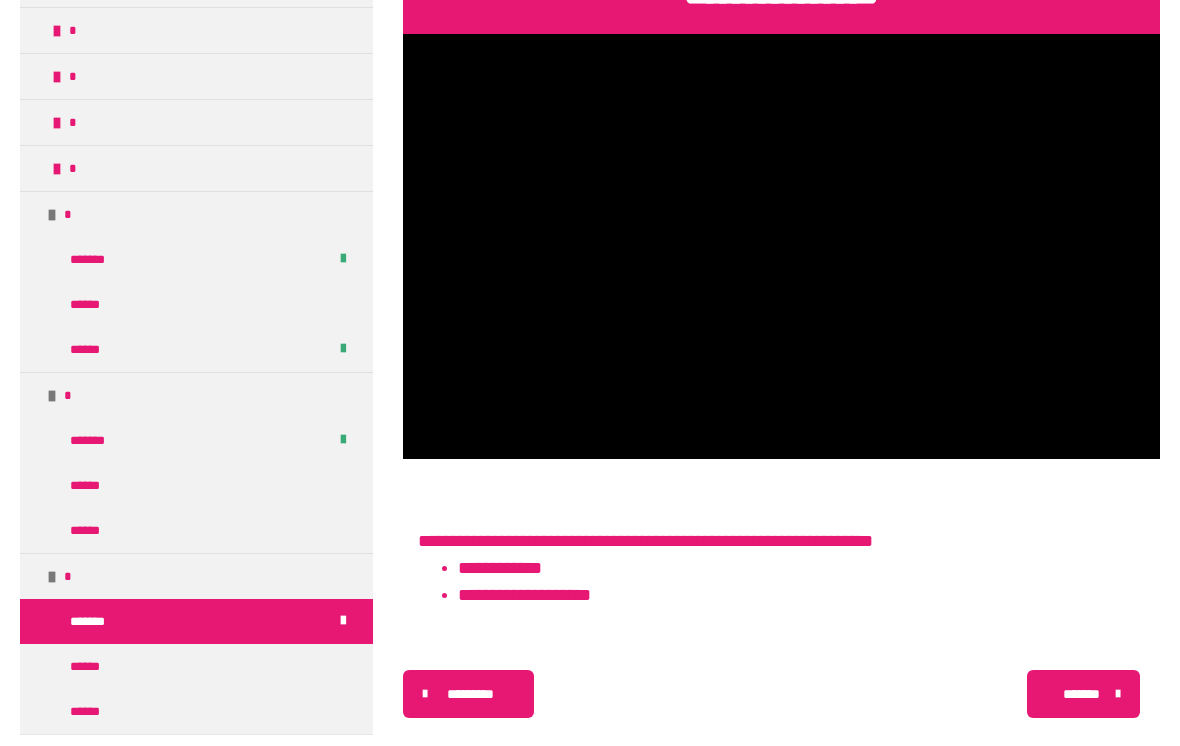 click on "******" at bounding box center (94, 486) 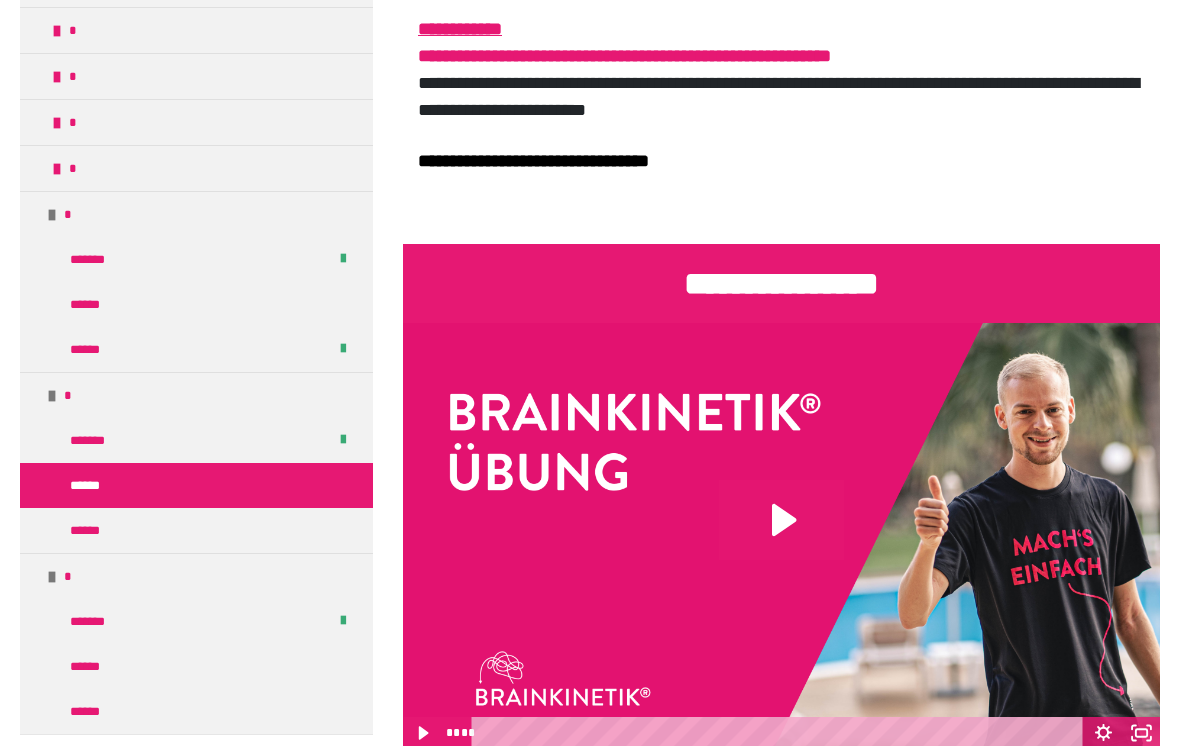 click 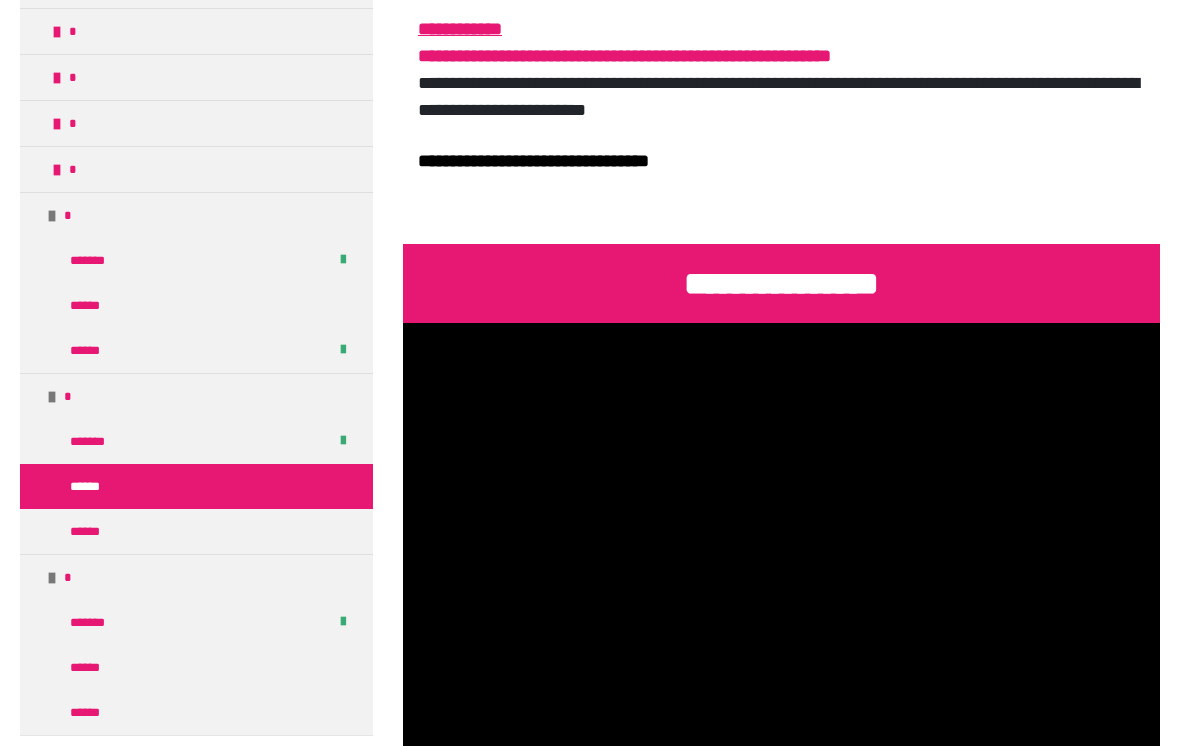 click on "******" at bounding box center [94, 667] 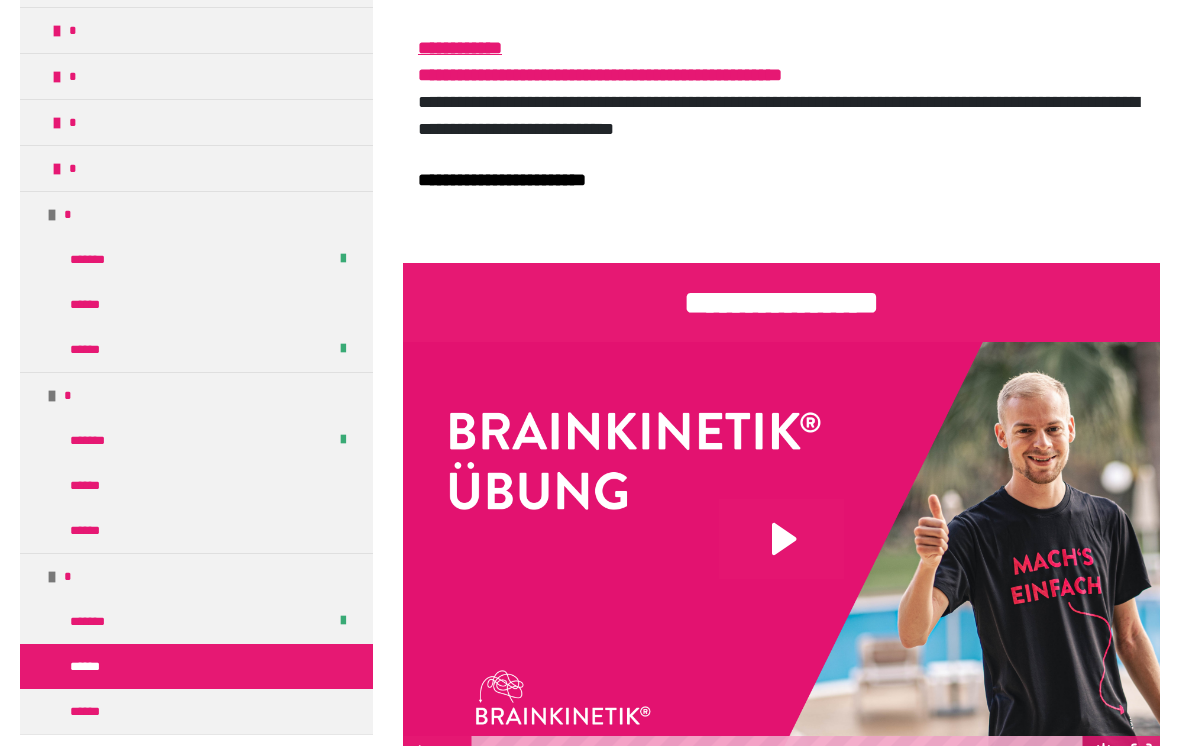 scroll, scrollTop: 480, scrollLeft: 0, axis: vertical 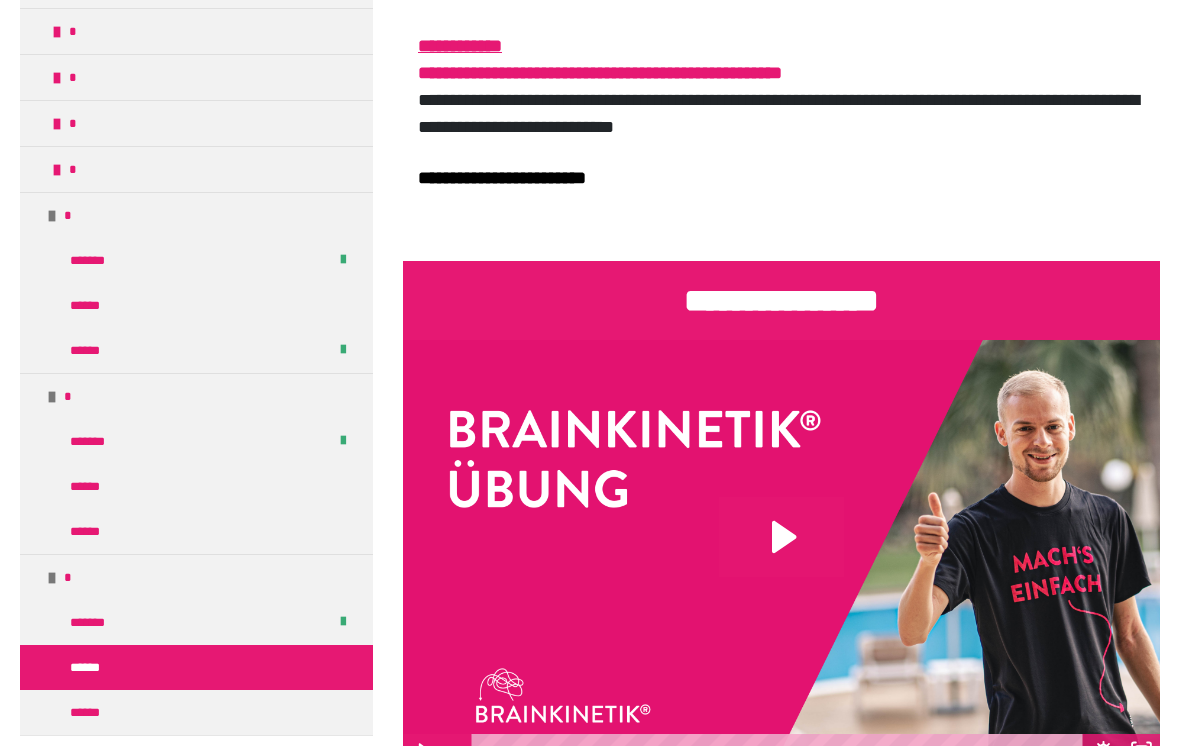 click 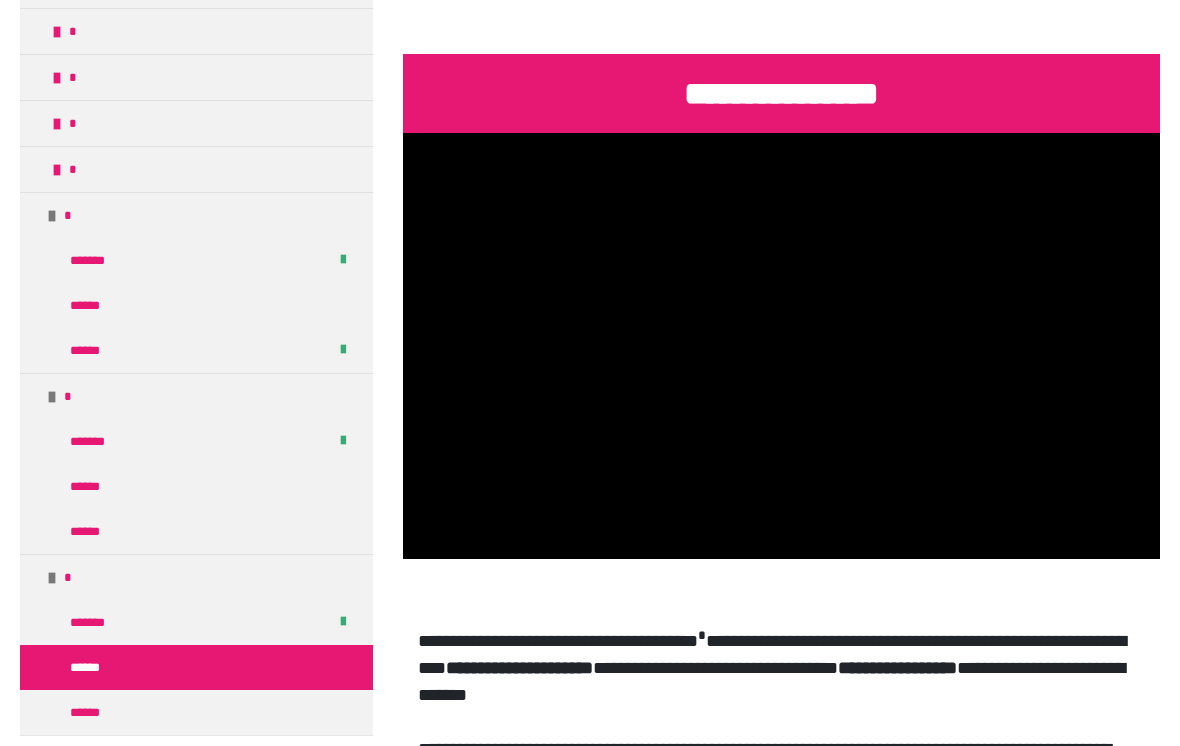 scroll, scrollTop: 684, scrollLeft: 0, axis: vertical 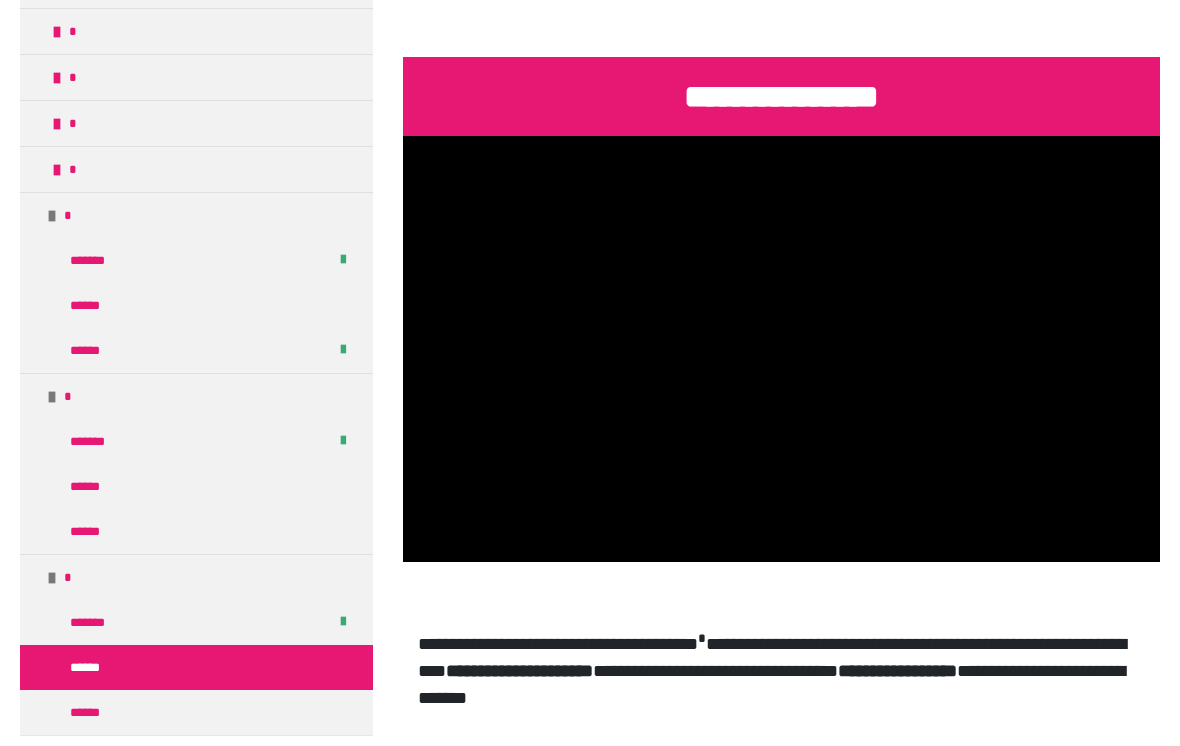 click at bounding box center [781, 349] 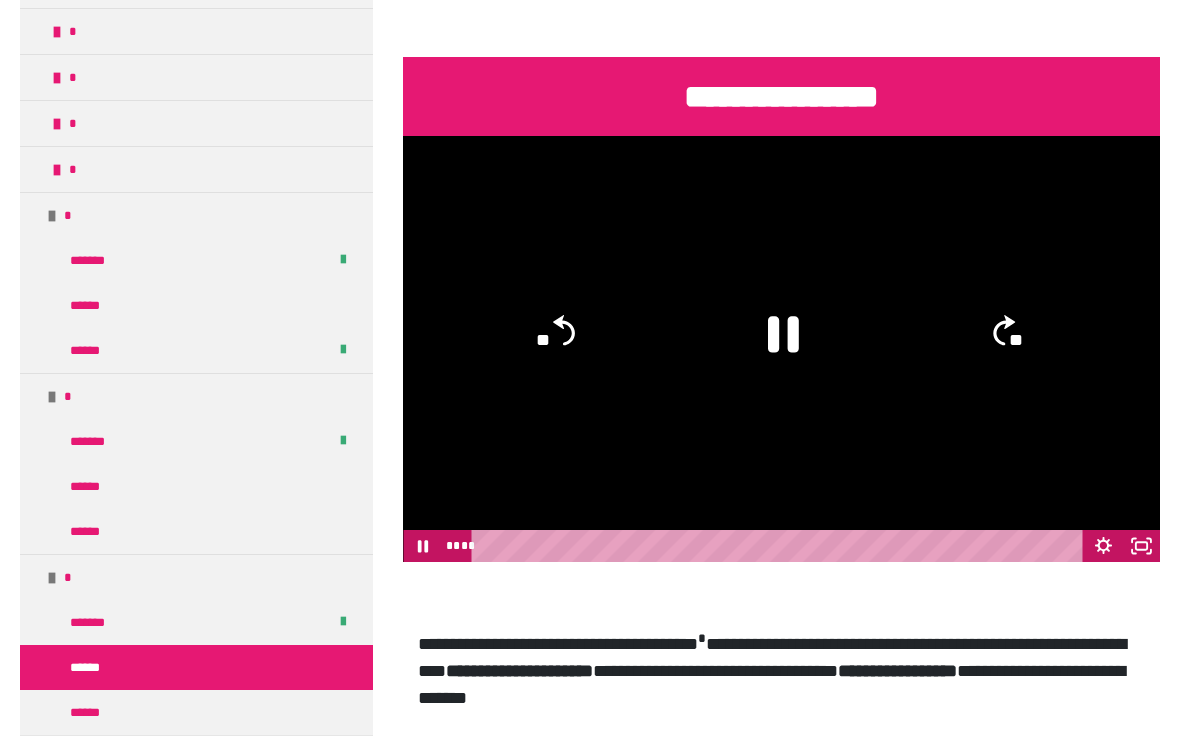 click 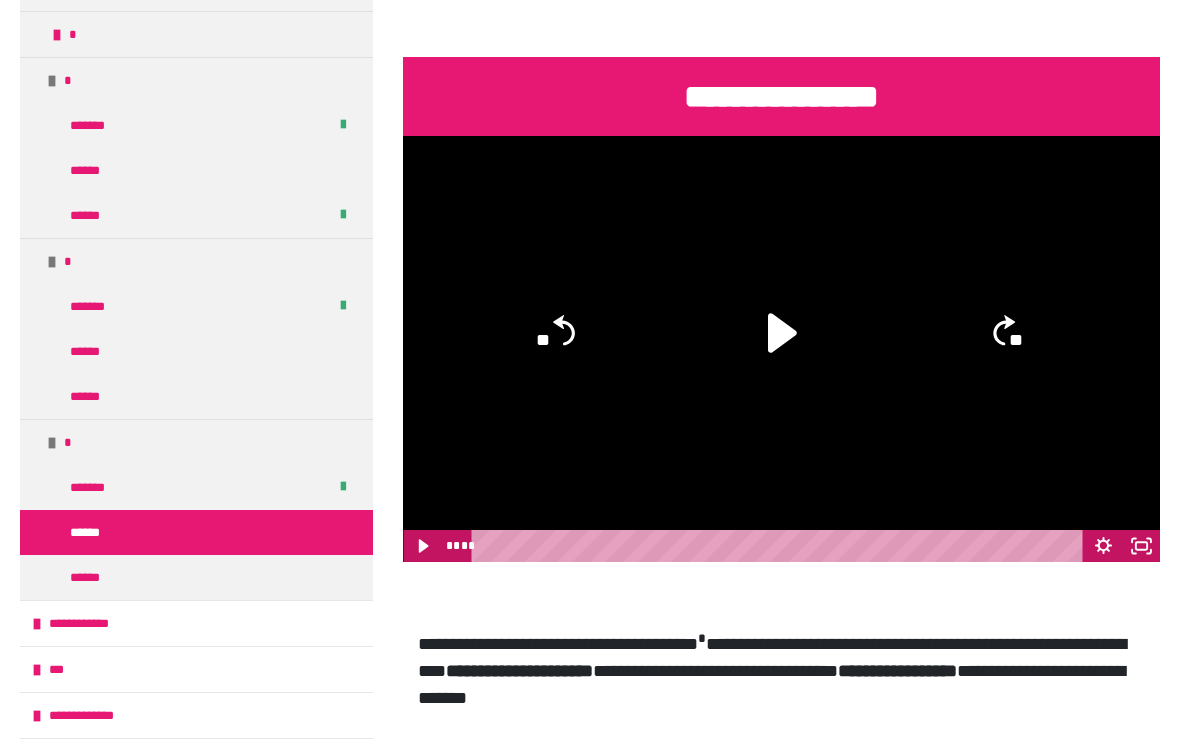 scroll, scrollTop: 1197, scrollLeft: 0, axis: vertical 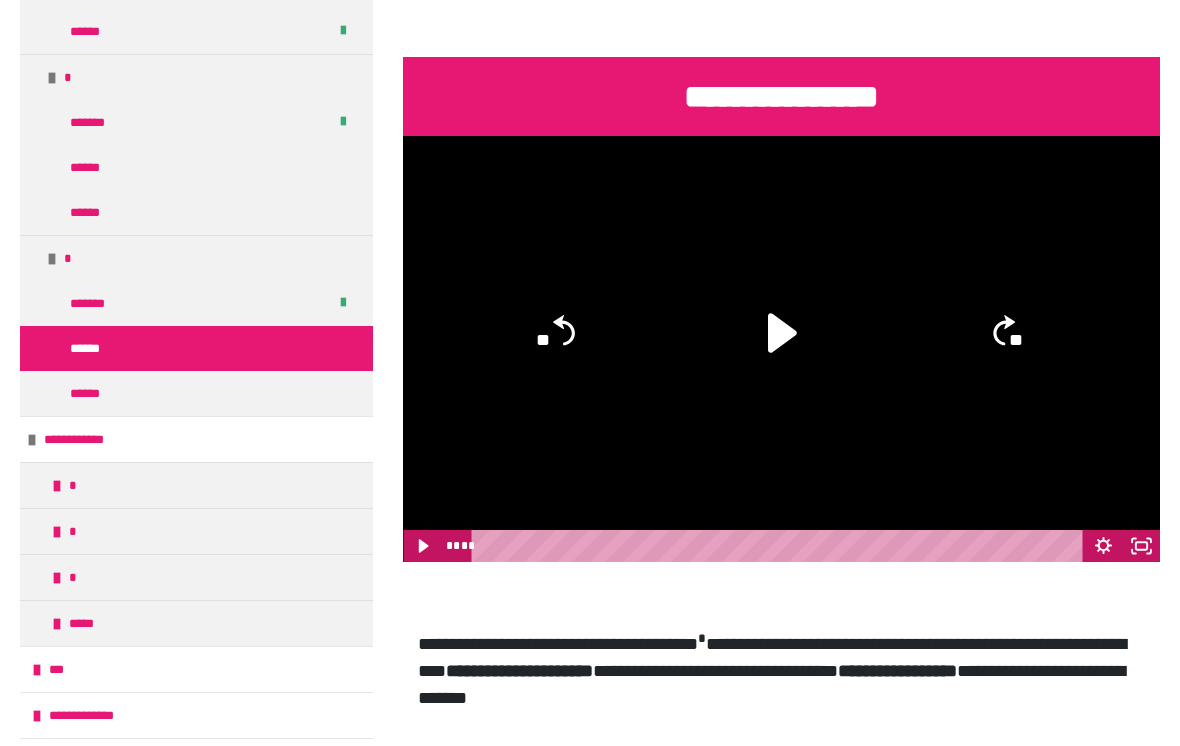 click on "**********" at bounding box center (108, 715) 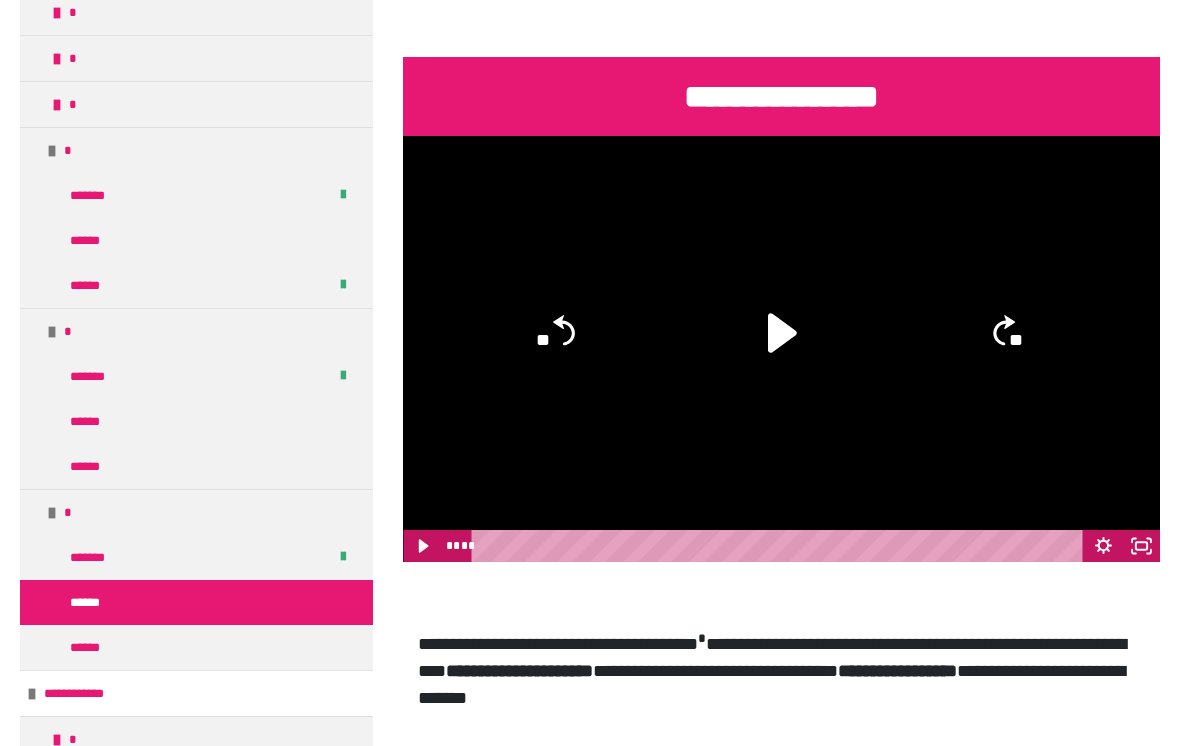 scroll, scrollTop: 1126, scrollLeft: 0, axis: vertical 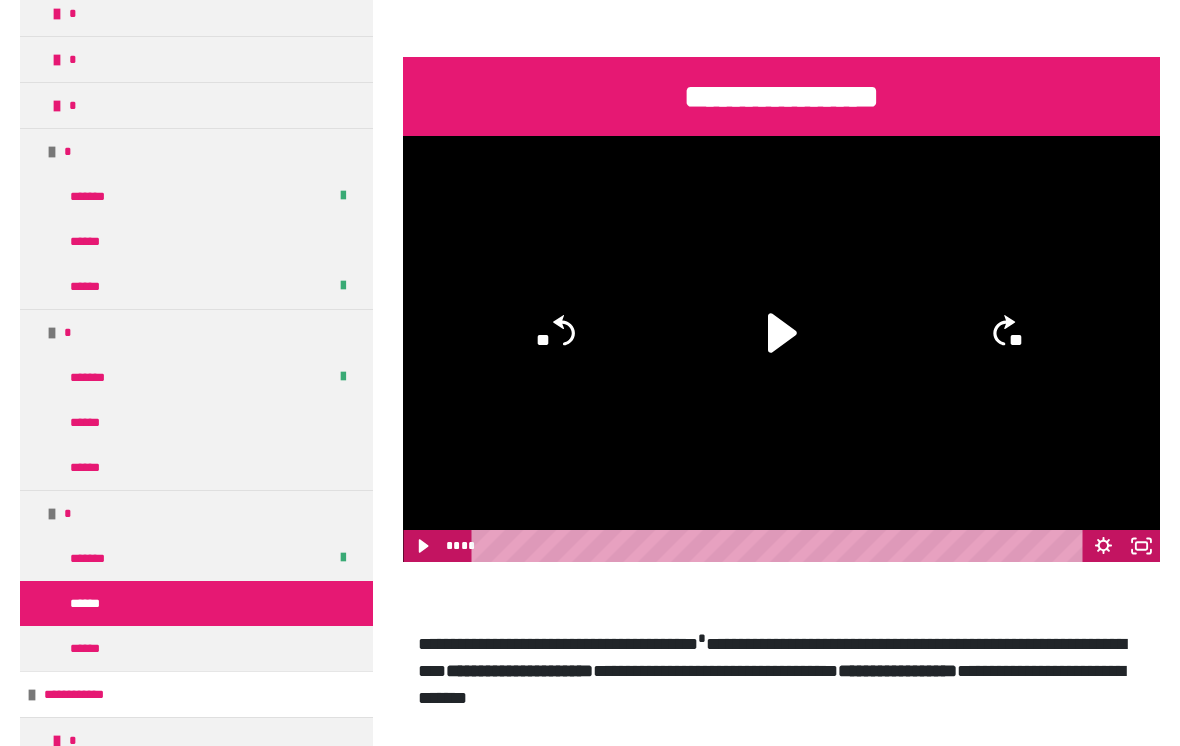 click 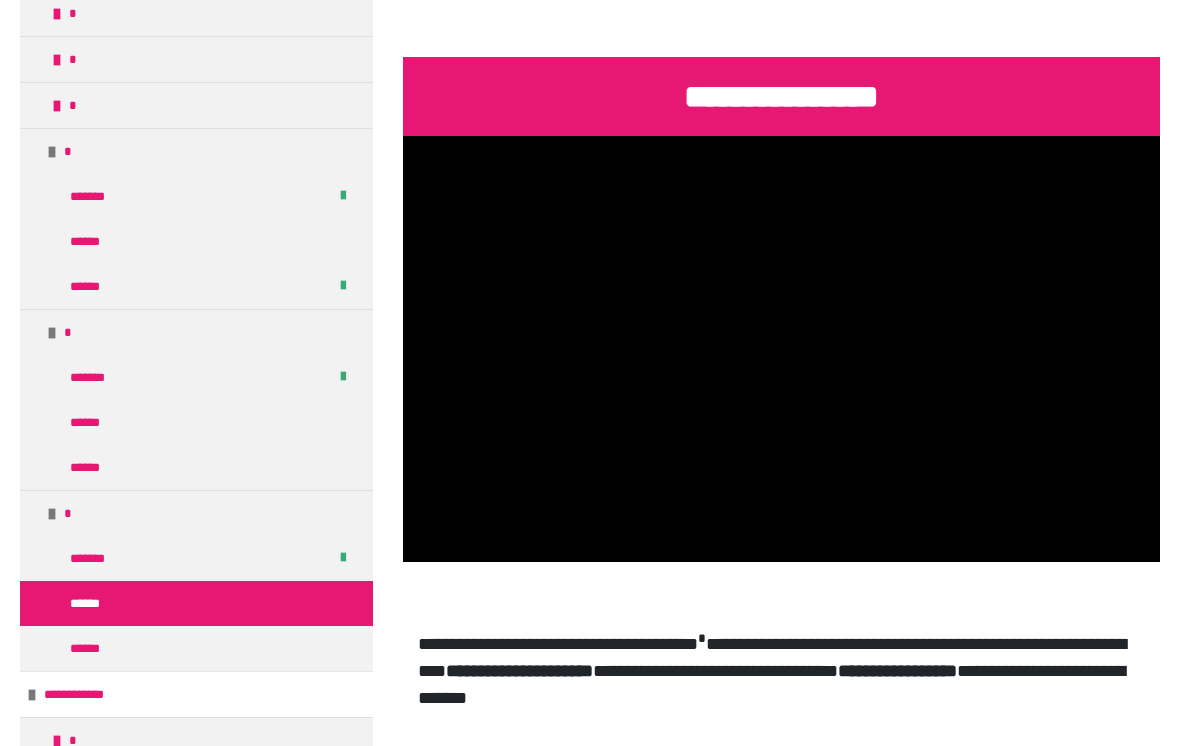 click on "******" at bounding box center [93, 467] 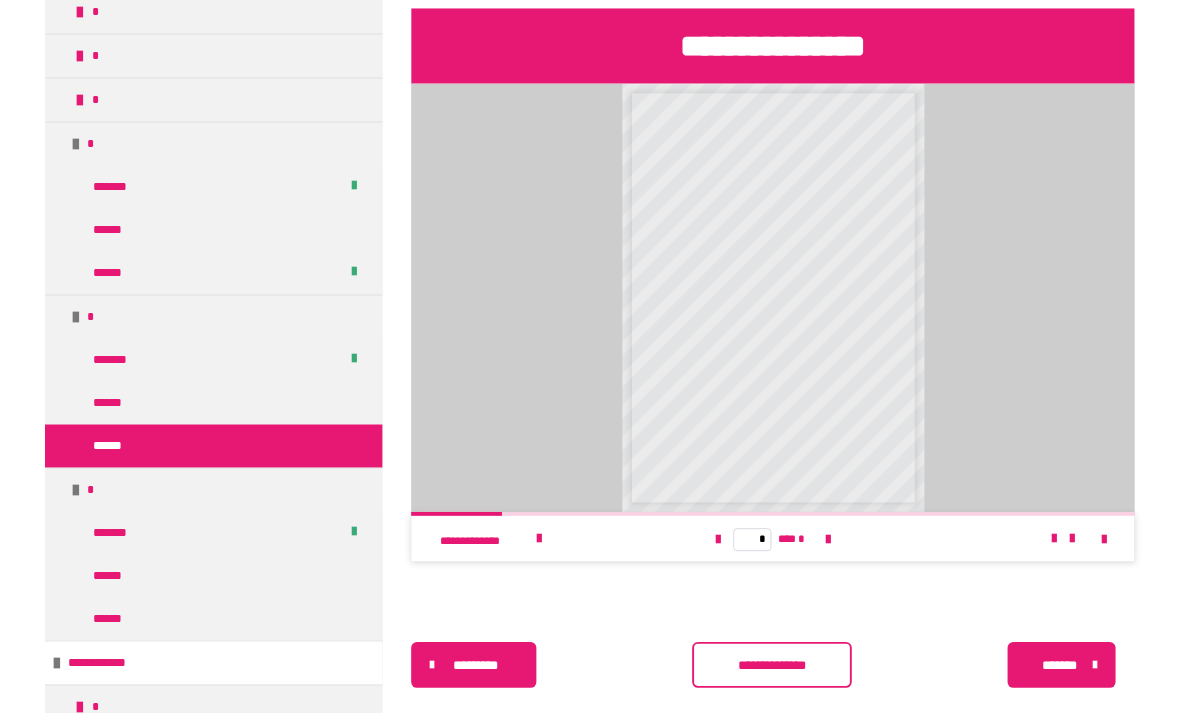 scroll, scrollTop: 821, scrollLeft: 0, axis: vertical 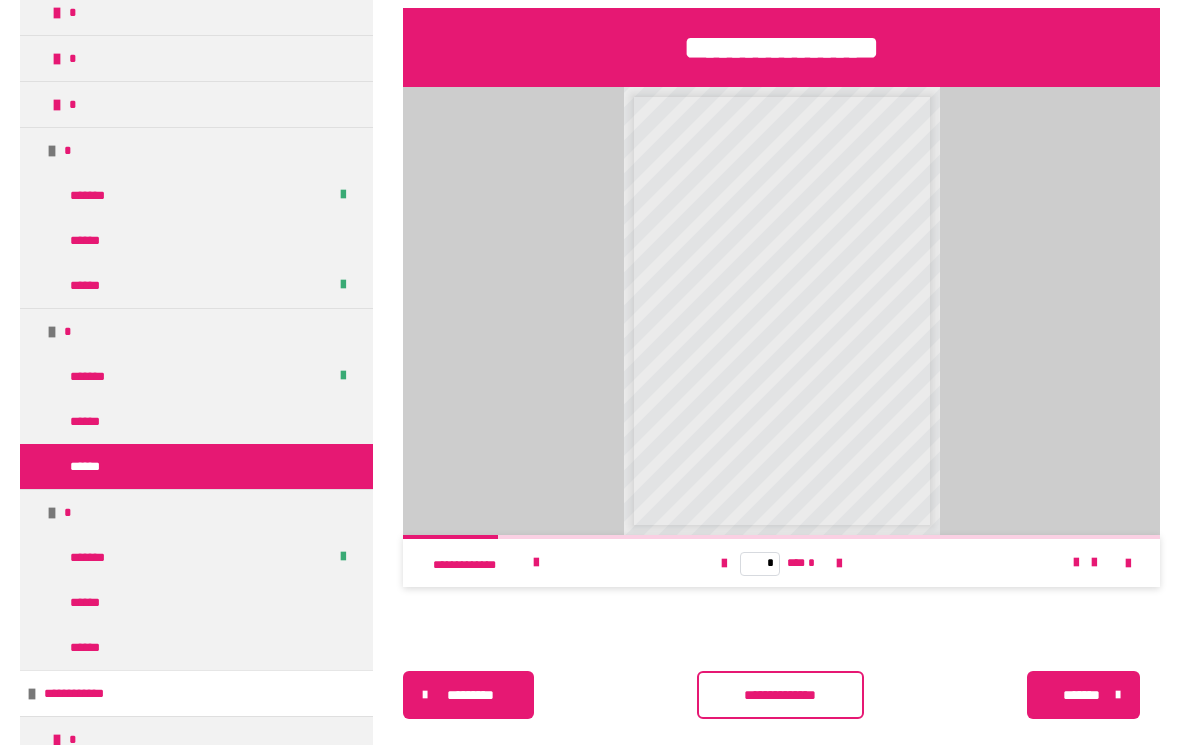 click at bounding box center [536, 564] 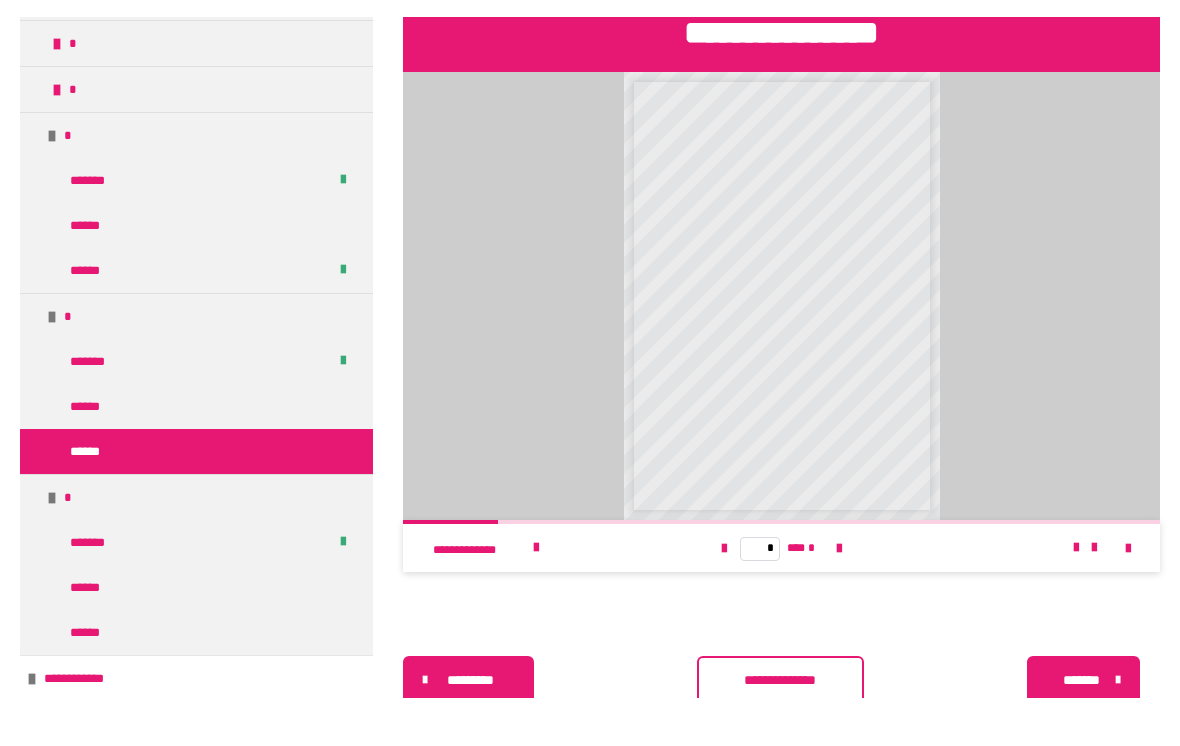 scroll, scrollTop: 854, scrollLeft: 0, axis: vertical 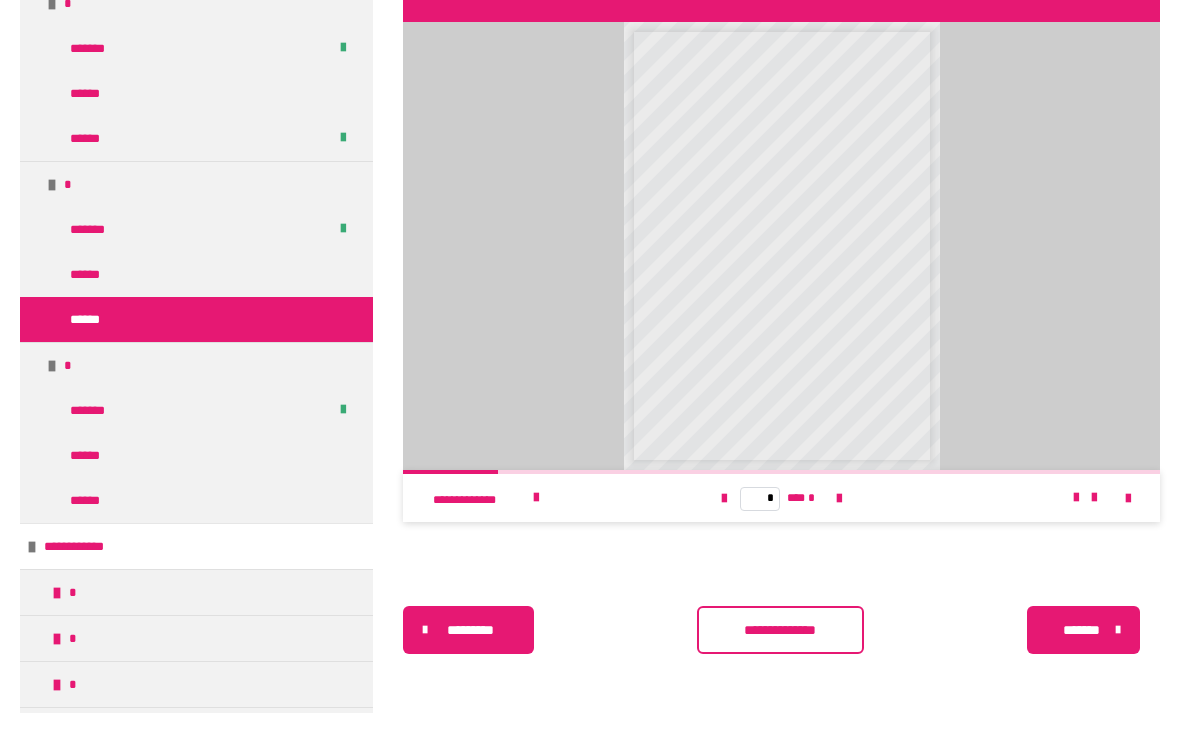 click on "******" at bounding box center [196, 352] 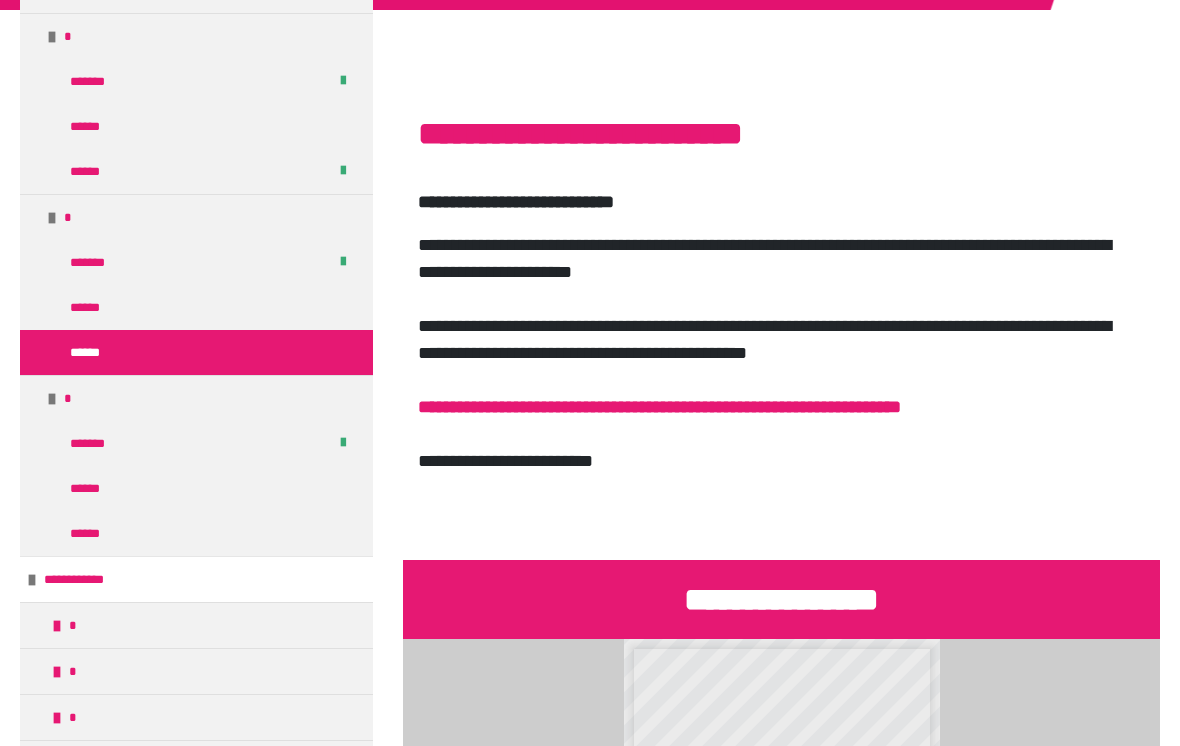 click on "******" at bounding box center (93, 352) 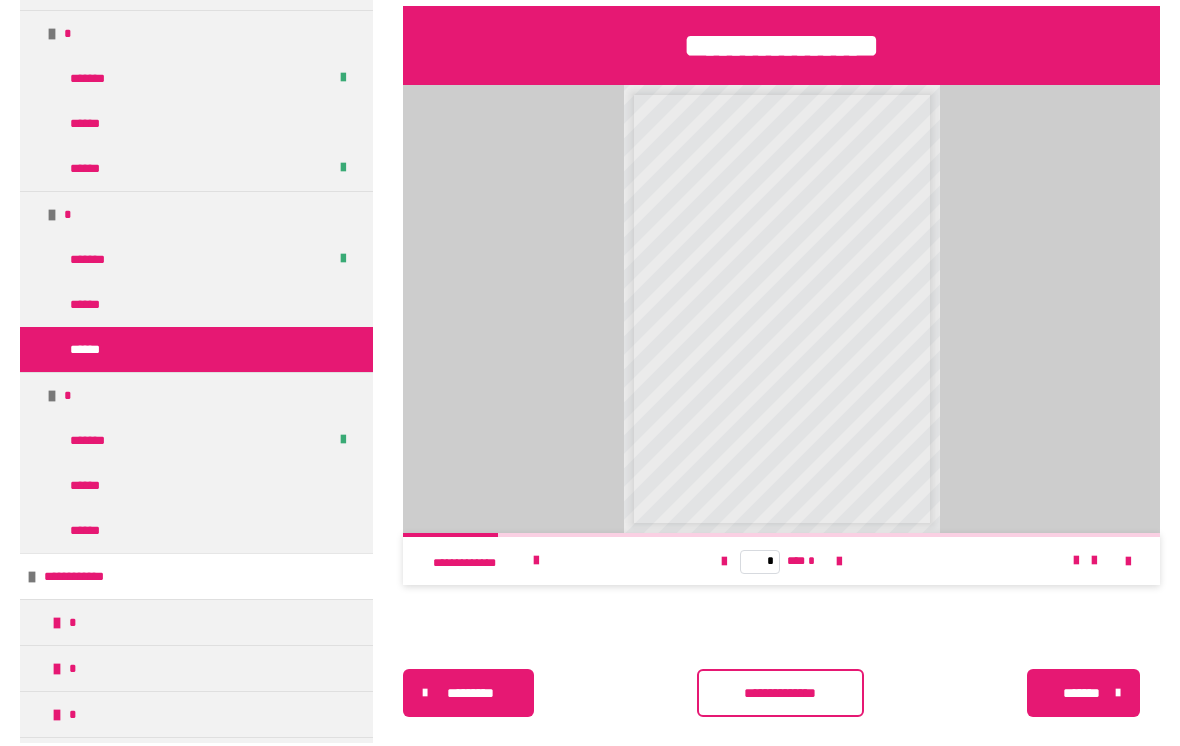 scroll, scrollTop: 821, scrollLeft: 0, axis: vertical 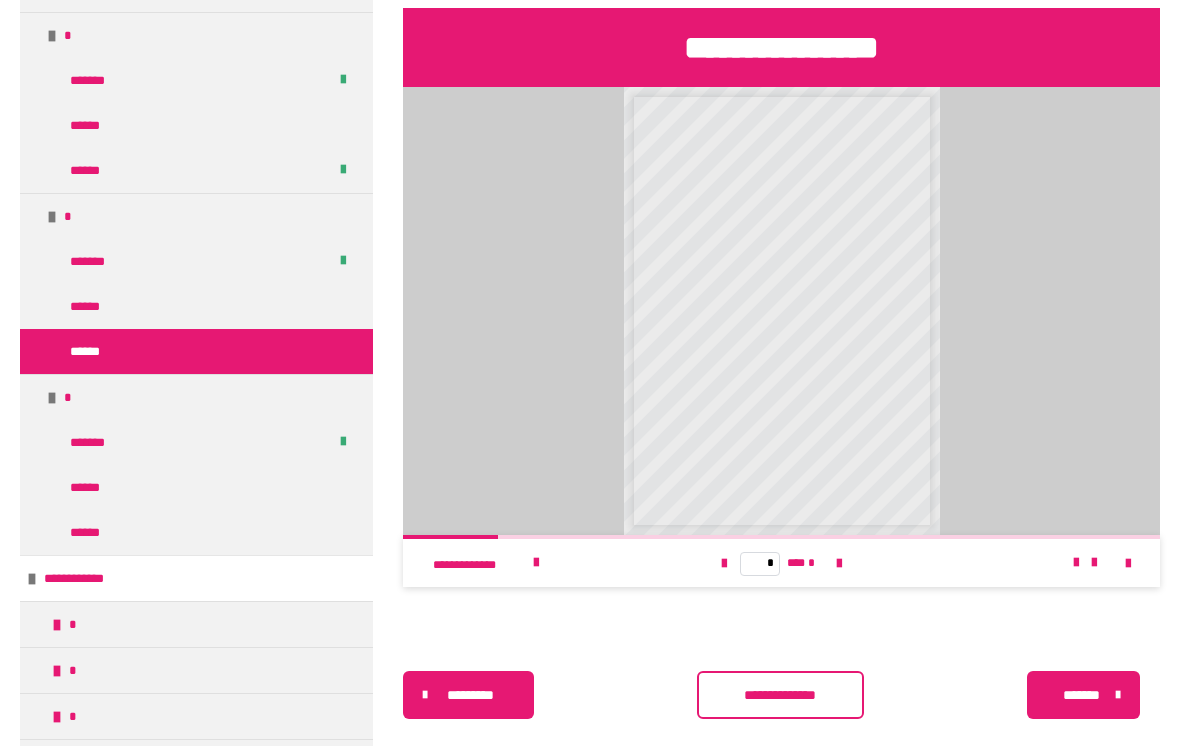 click on "**********" at bounding box center (781, 696) 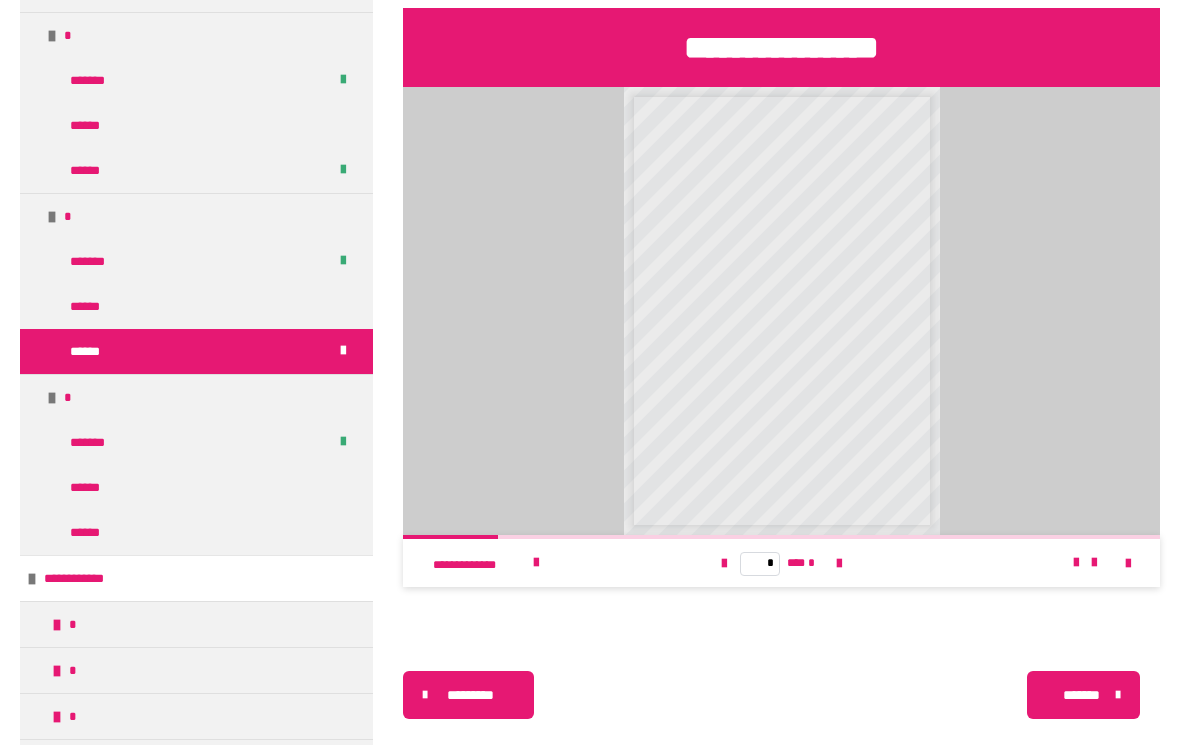 click on "******" at bounding box center (93, 533) 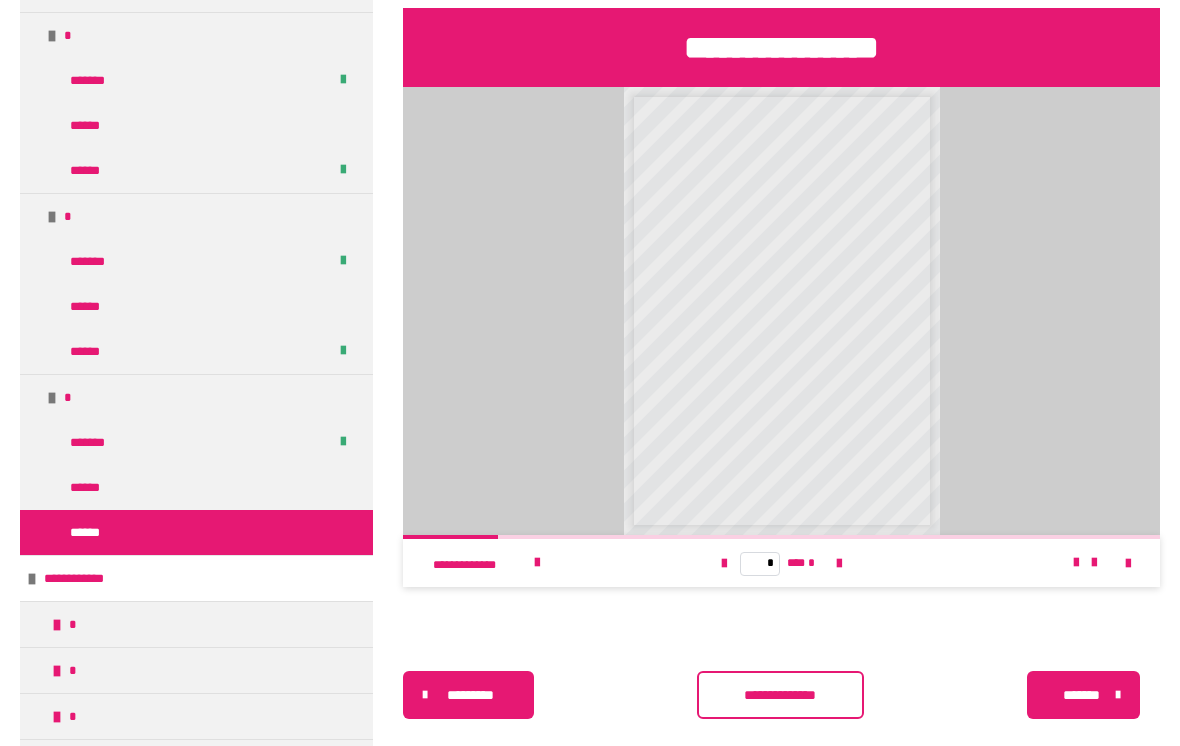 scroll, scrollTop: 821, scrollLeft: 0, axis: vertical 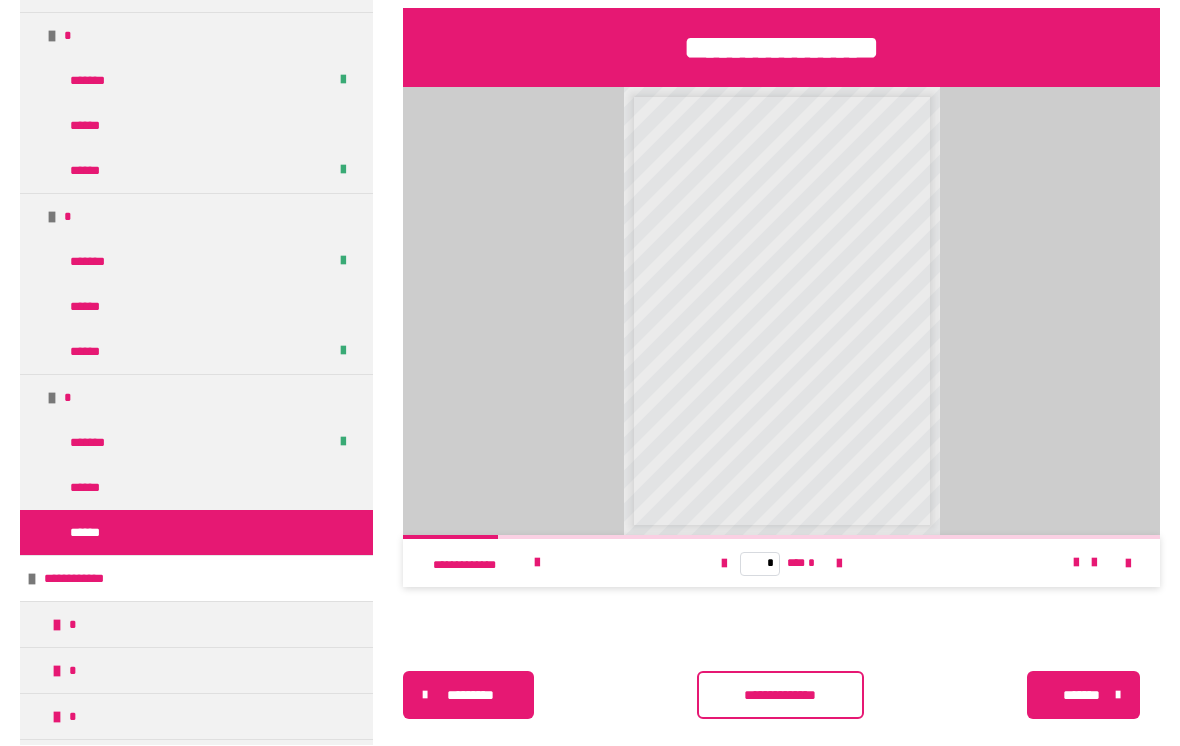 click at bounding box center (839, 565) 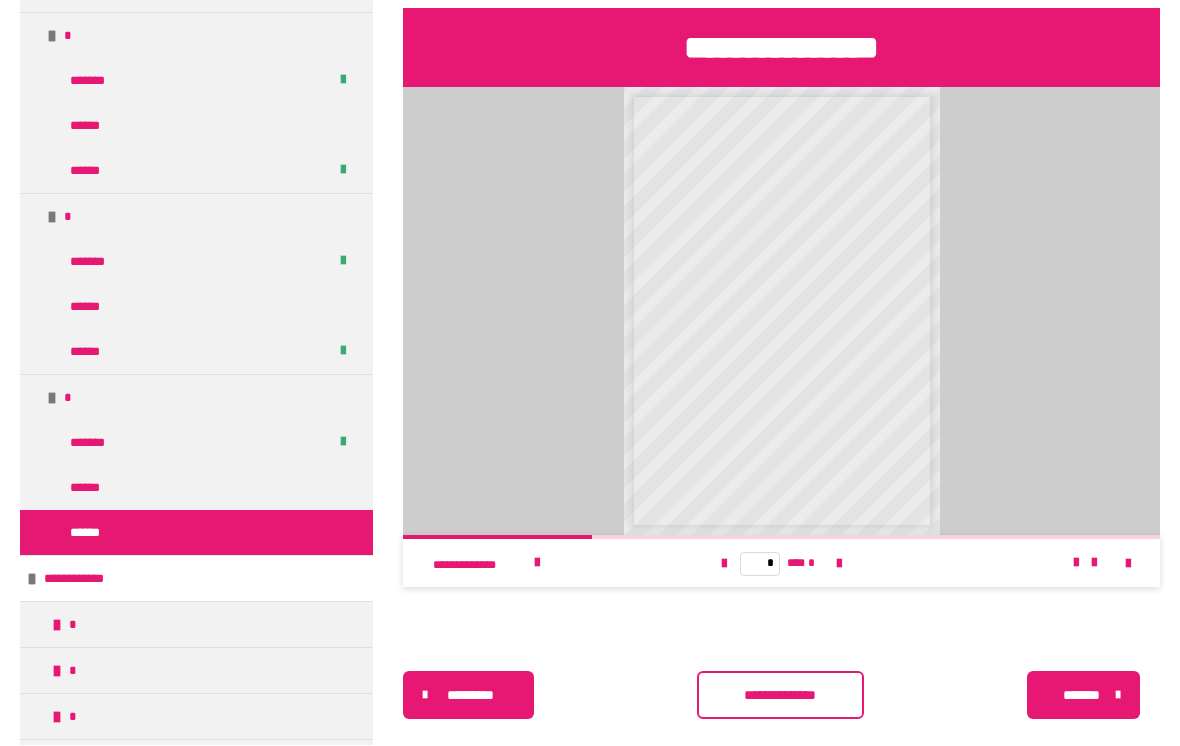 click at bounding box center [839, 565] 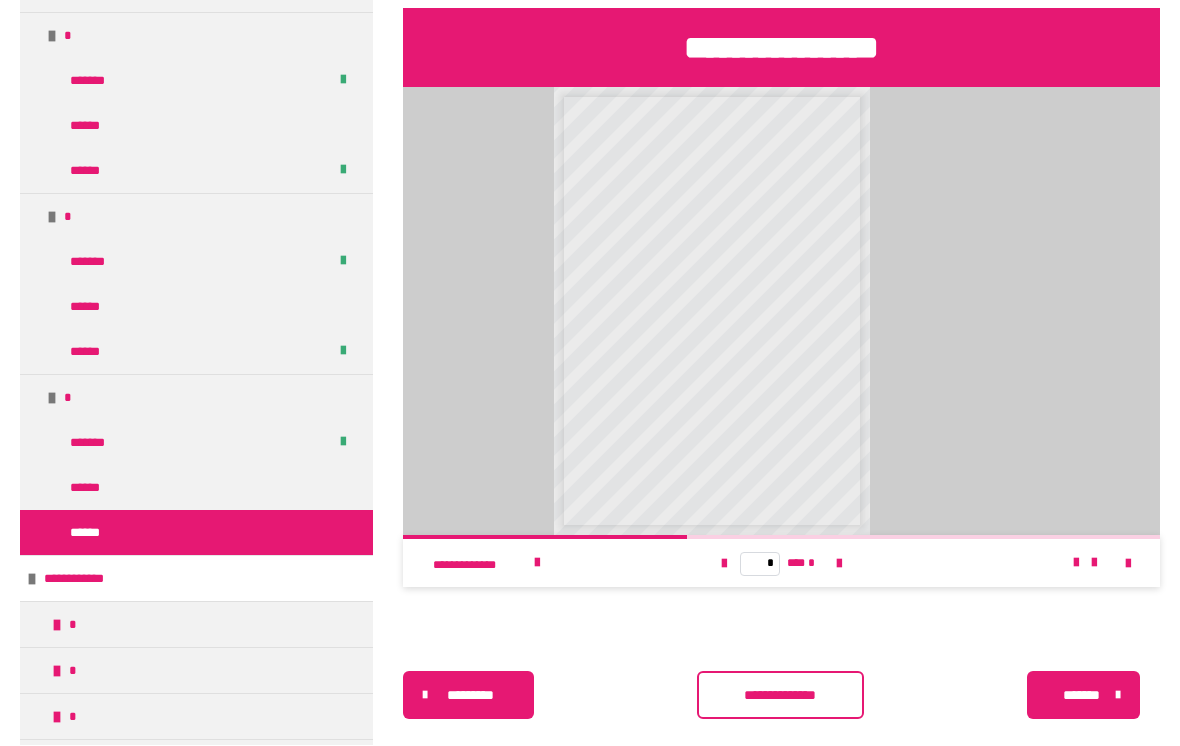 click at bounding box center (537, 564) 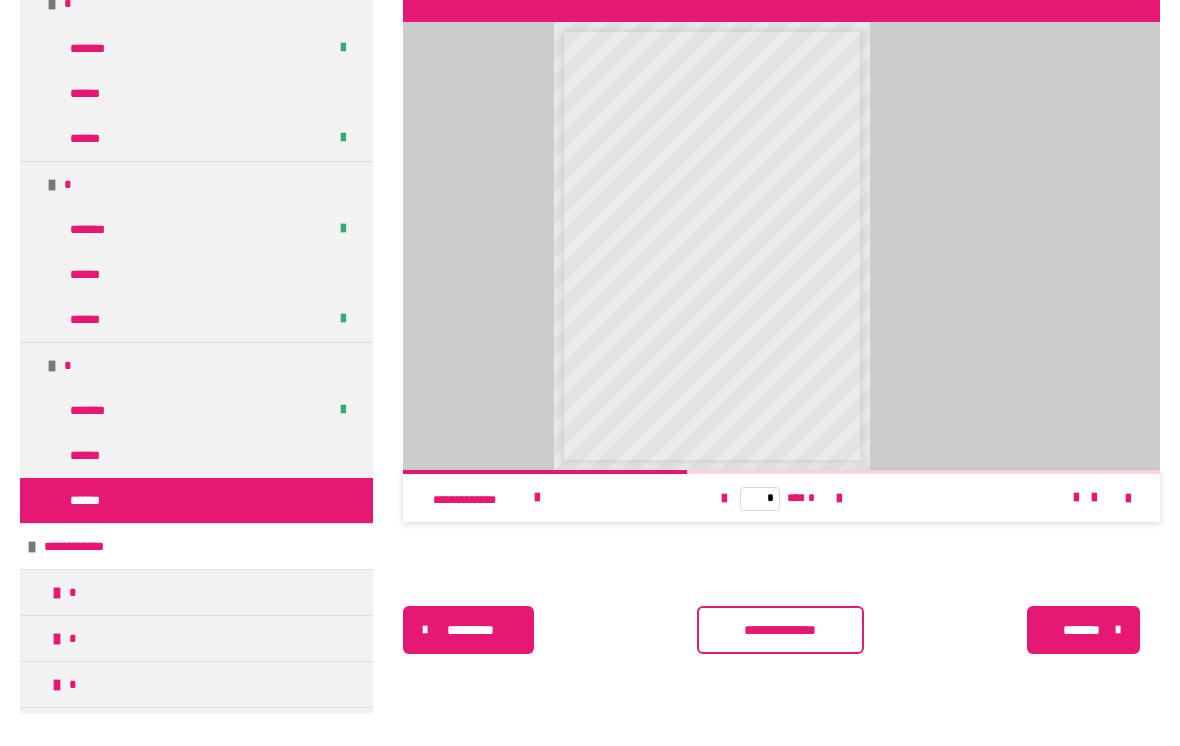 click at bounding box center [839, 531] 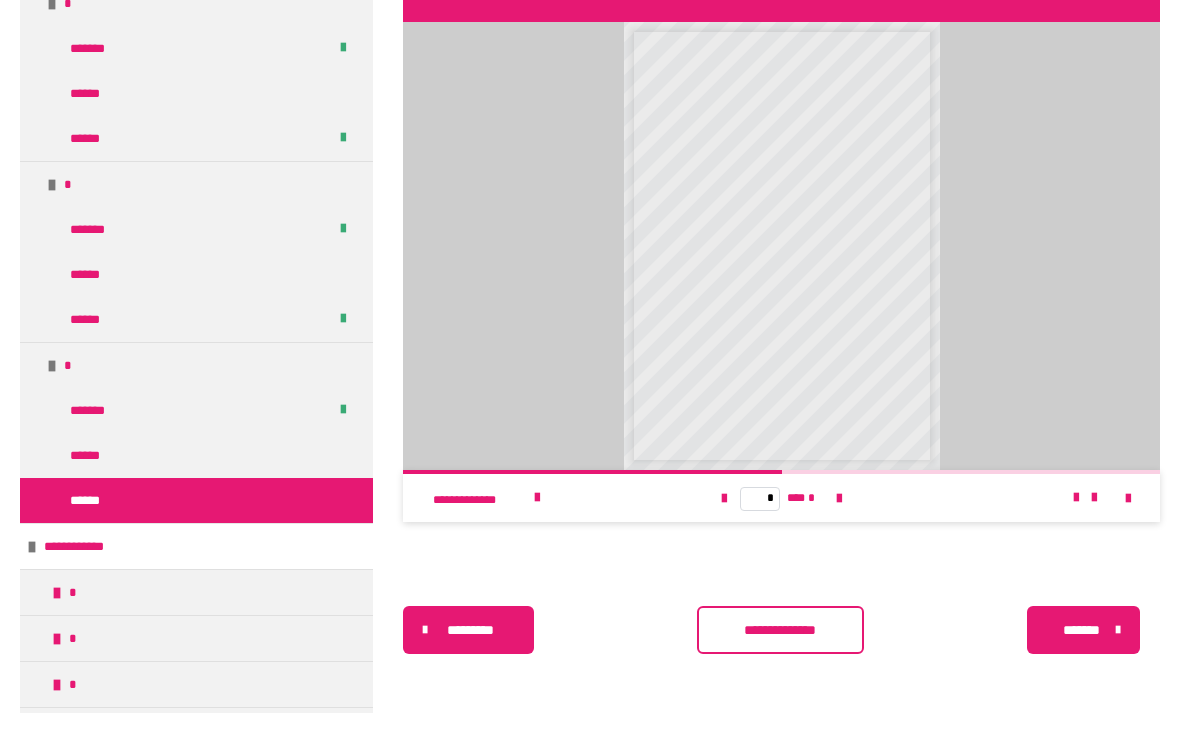 click on "**********" at bounding box center [781, 663] 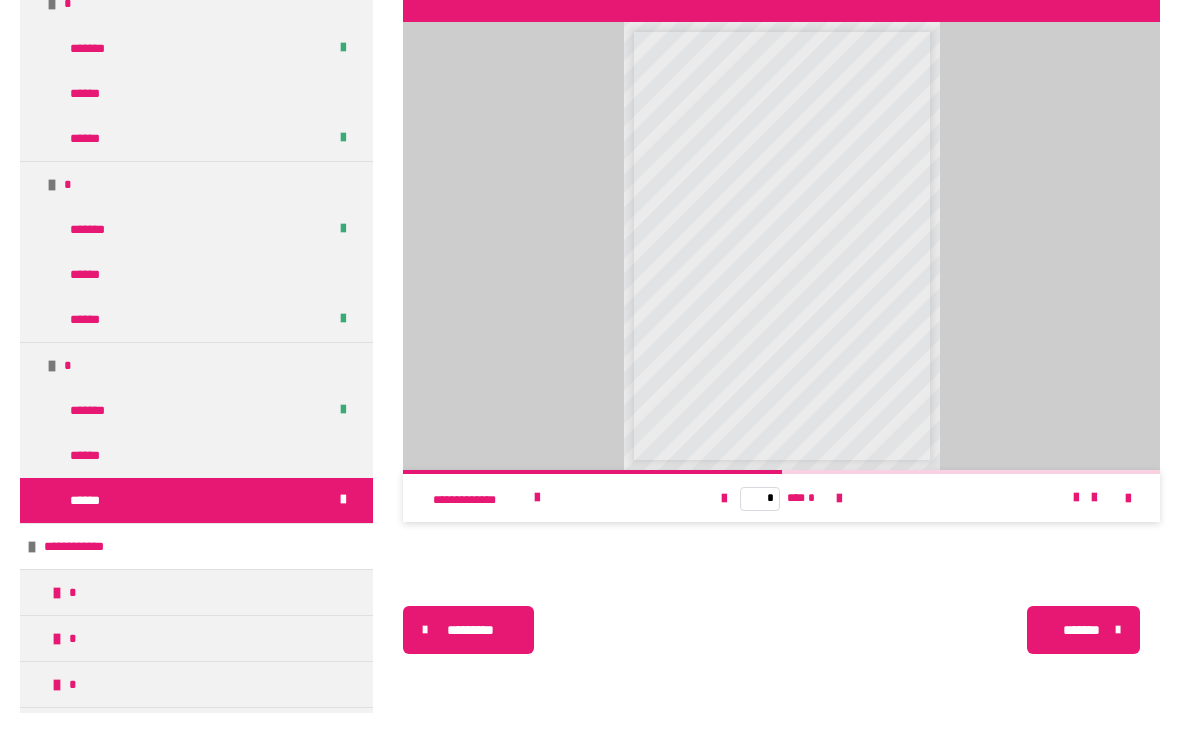 click at bounding box center [57, 672] 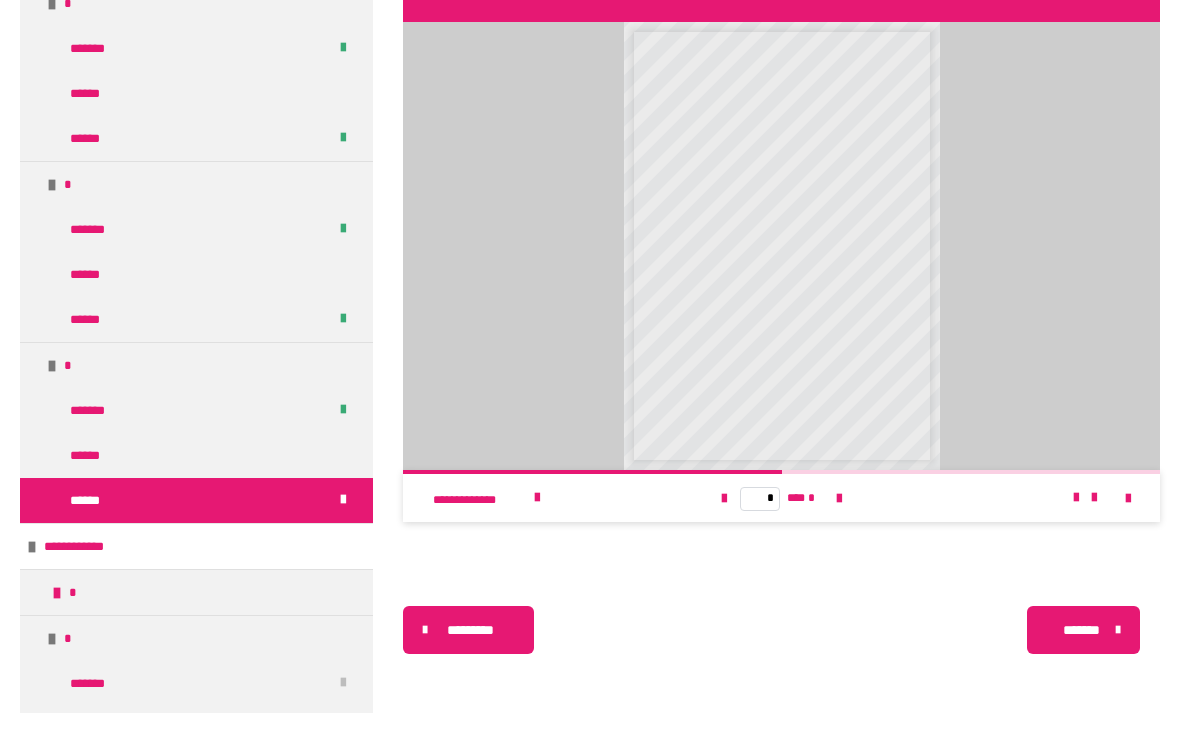 click on "*" at bounding box center (69, 671) 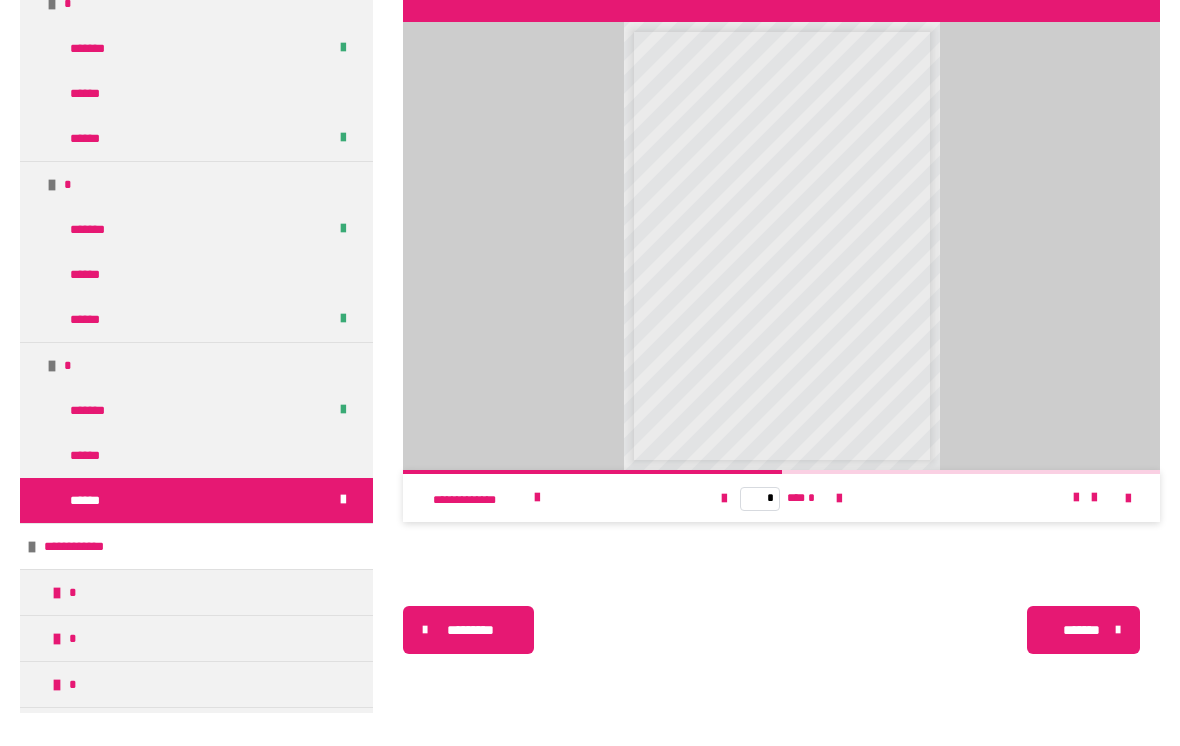 click on "*" at bounding box center [74, 671] 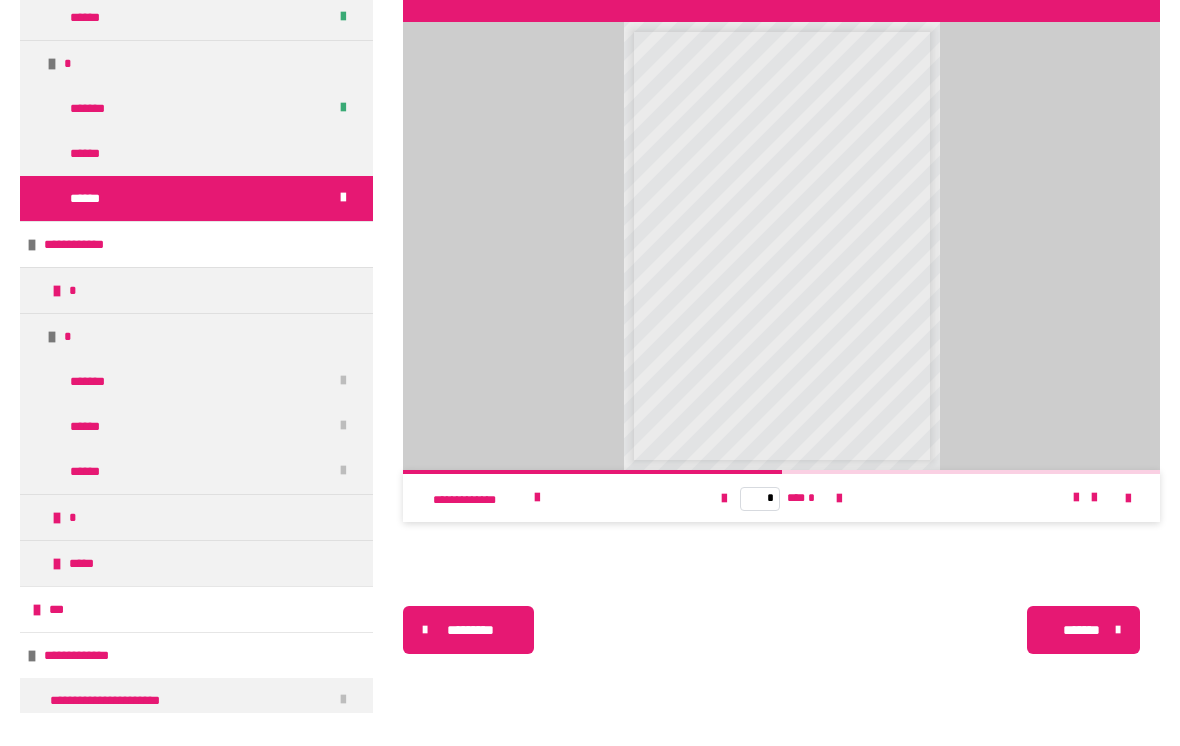 scroll, scrollTop: 1539, scrollLeft: 0, axis: vertical 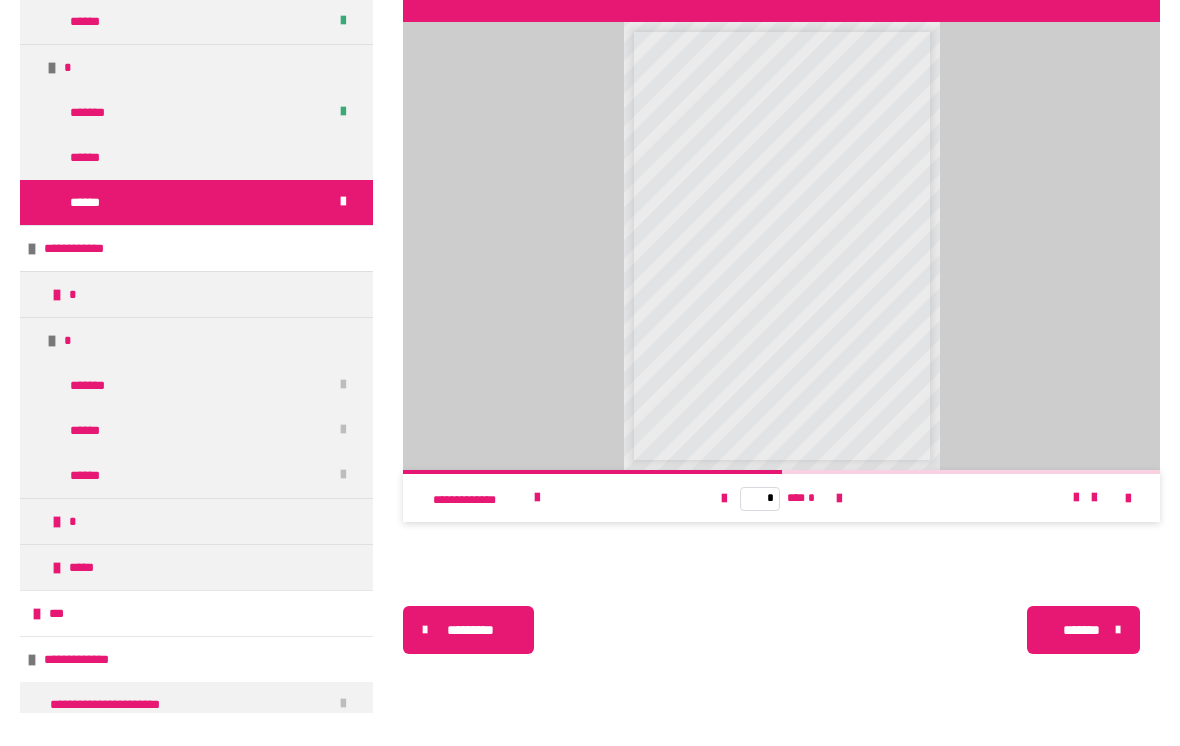 click on "*" at bounding box center [196, 373] 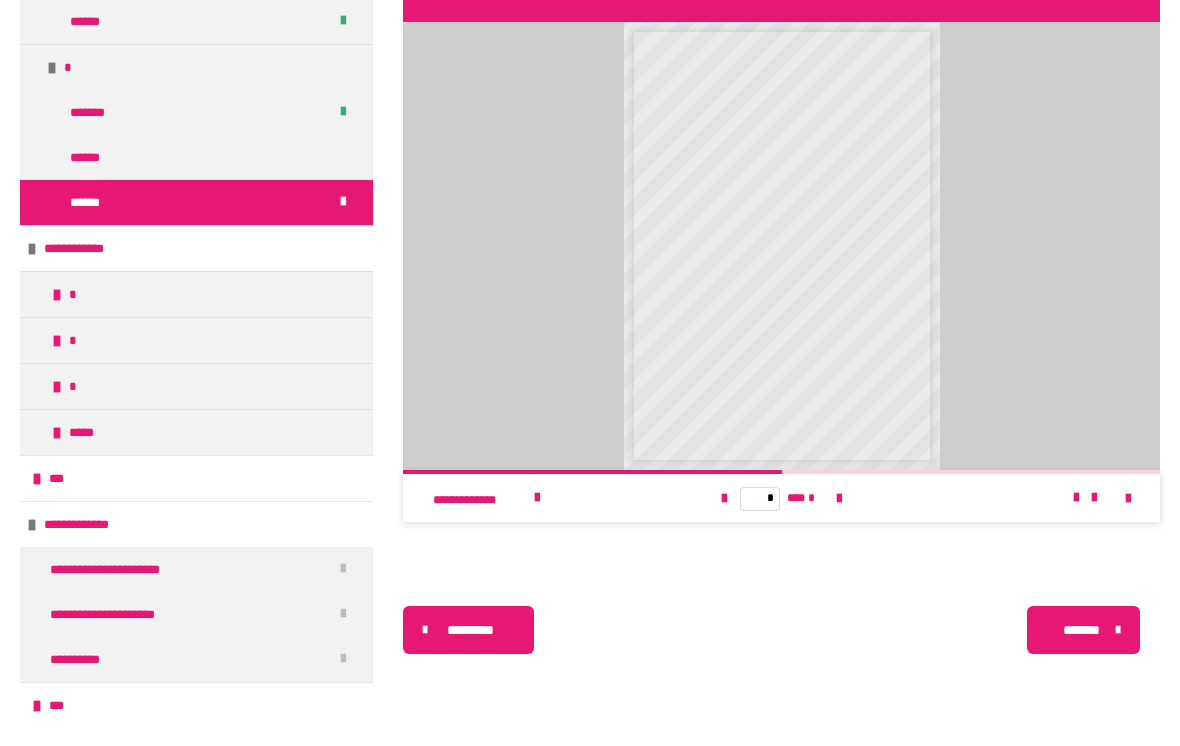 click on "*" at bounding box center (196, 373) 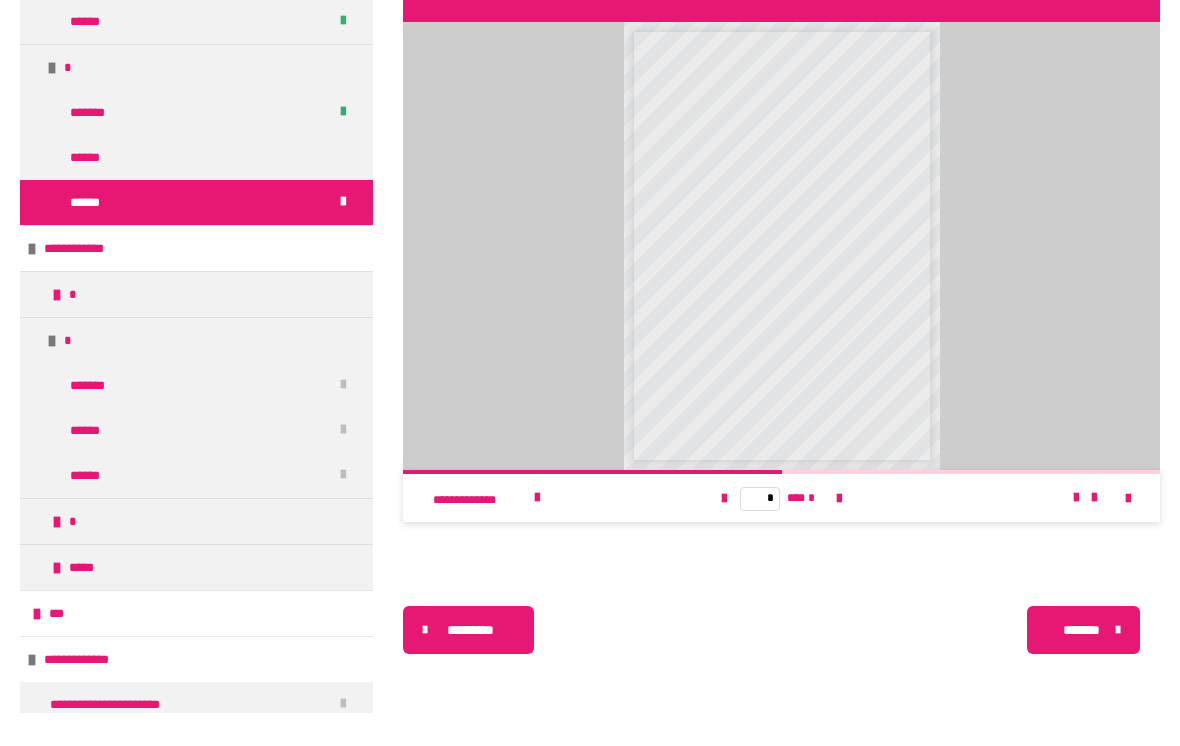 click on "*******" at bounding box center [196, 418] 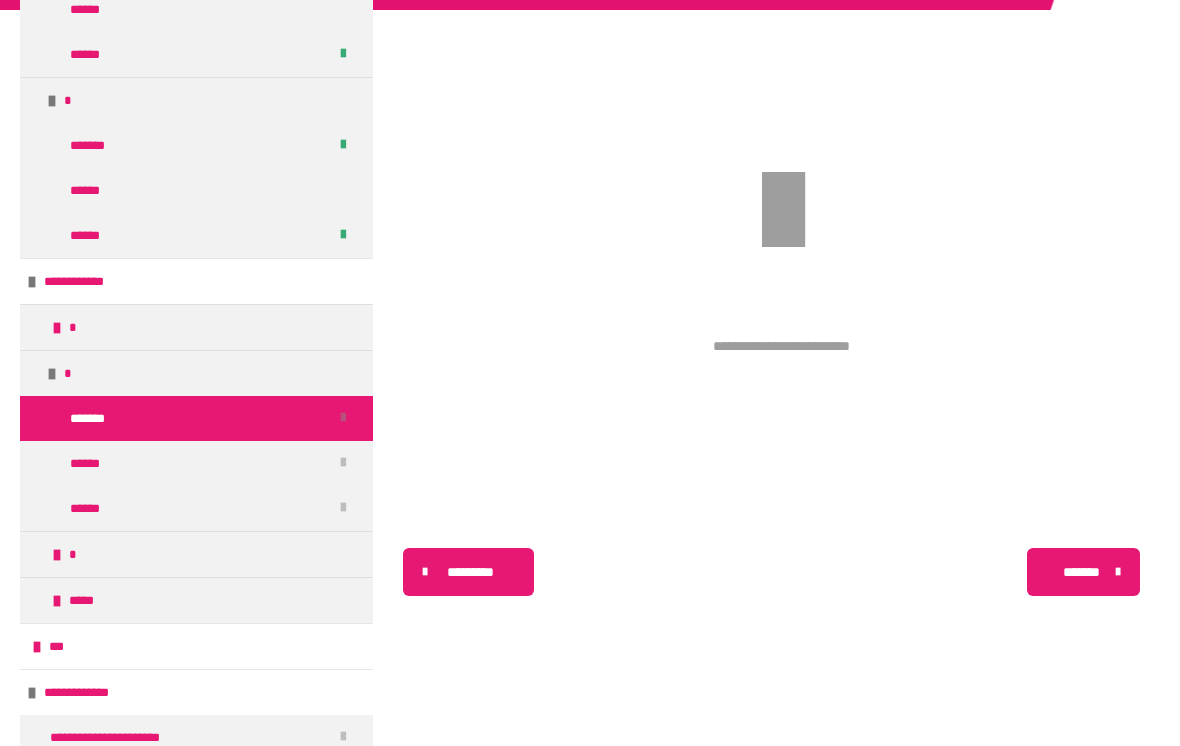 click on "*" at bounding box center [196, 327] 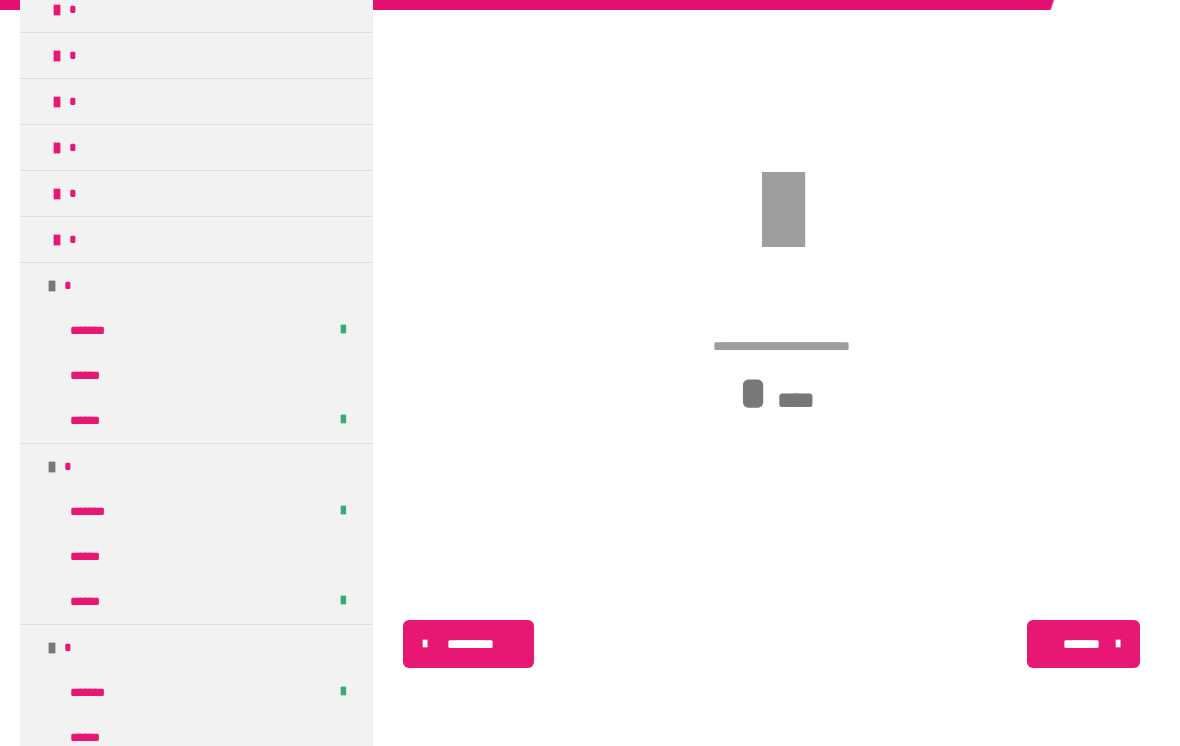 scroll, scrollTop: 998, scrollLeft: 0, axis: vertical 